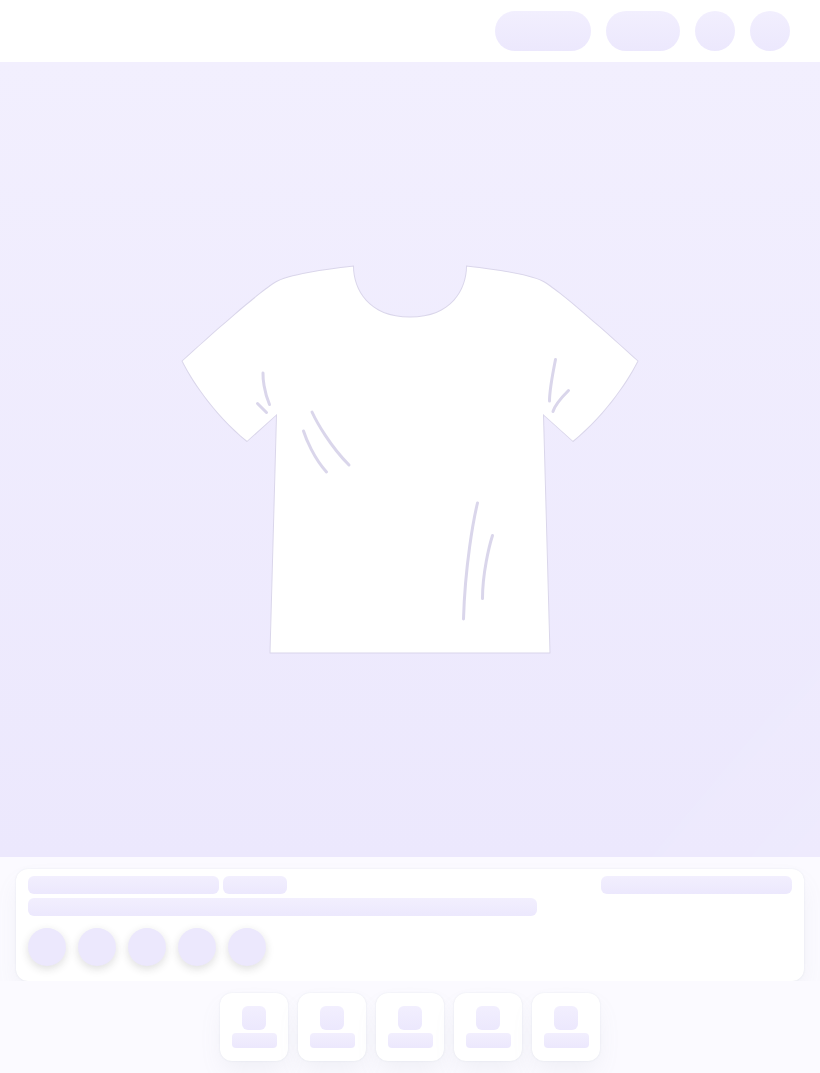 scroll, scrollTop: 0, scrollLeft: 0, axis: both 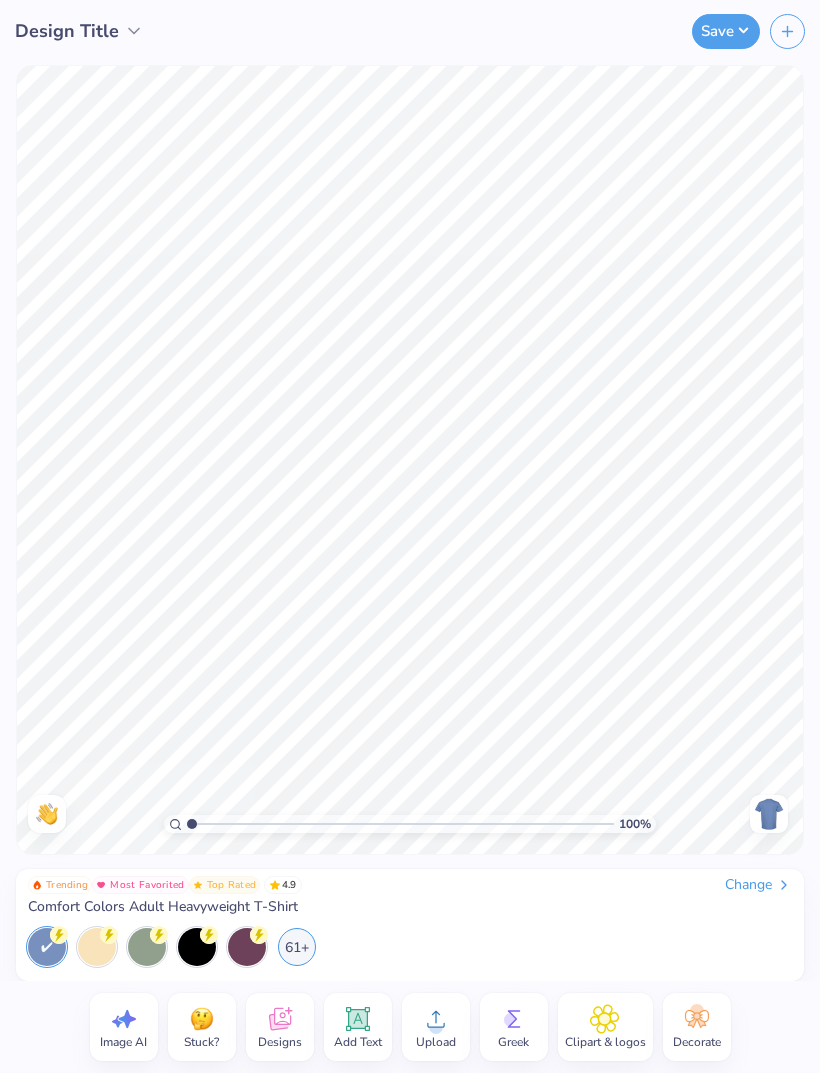 click 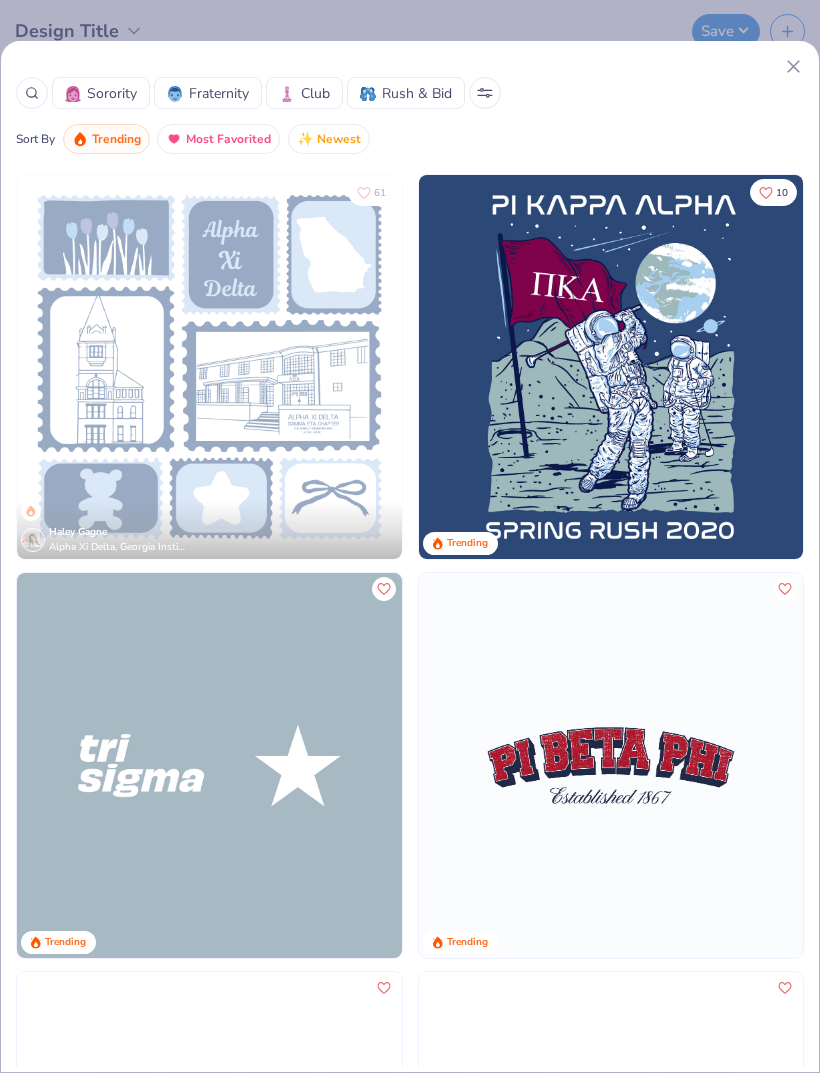 scroll, scrollTop: 6820, scrollLeft: 0, axis: vertical 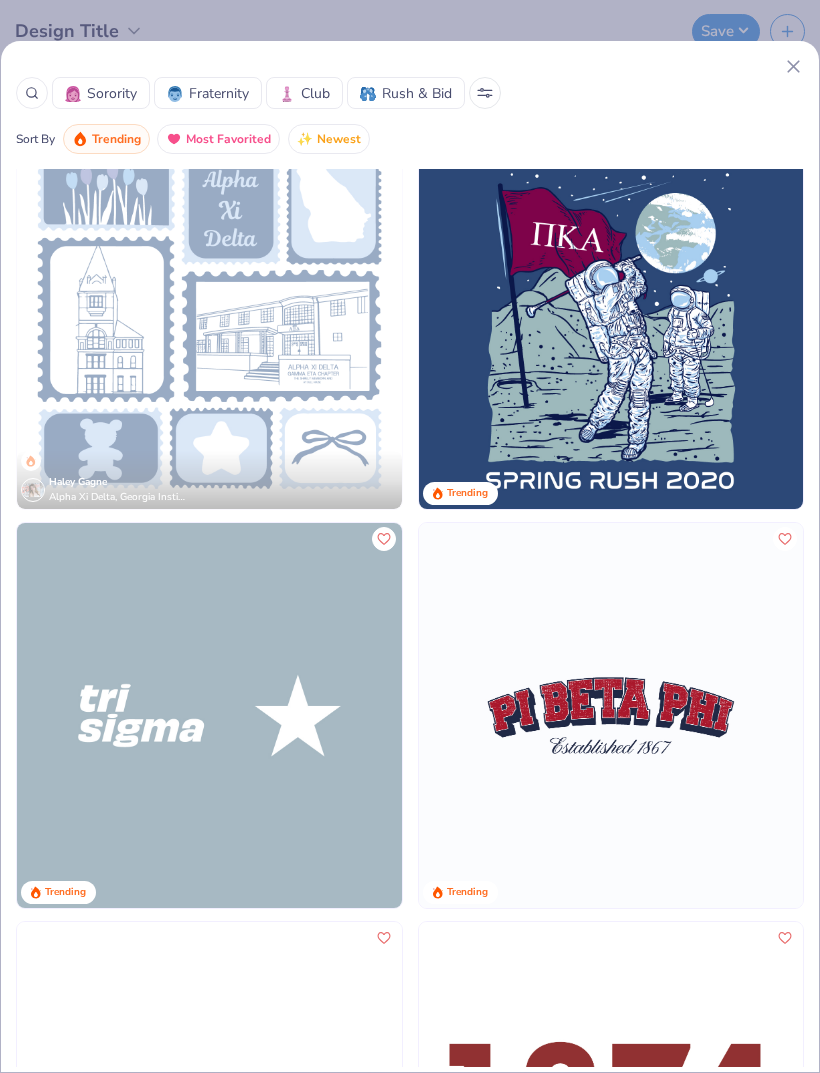click 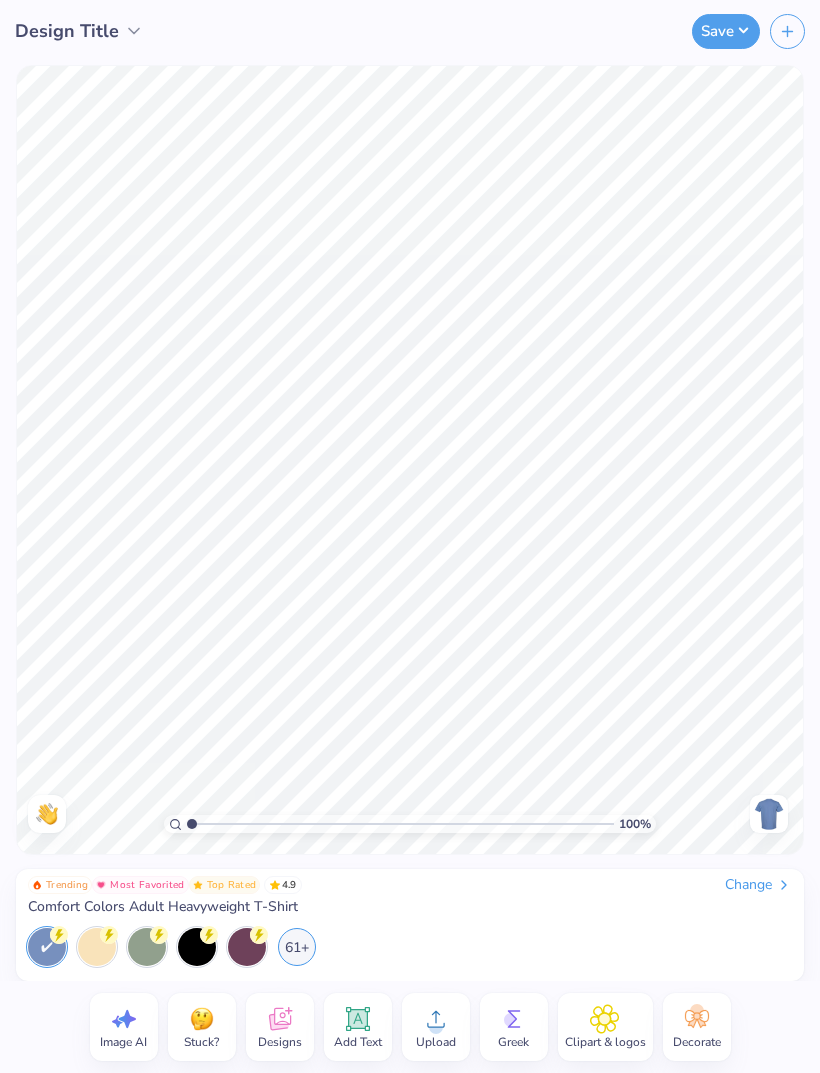 click 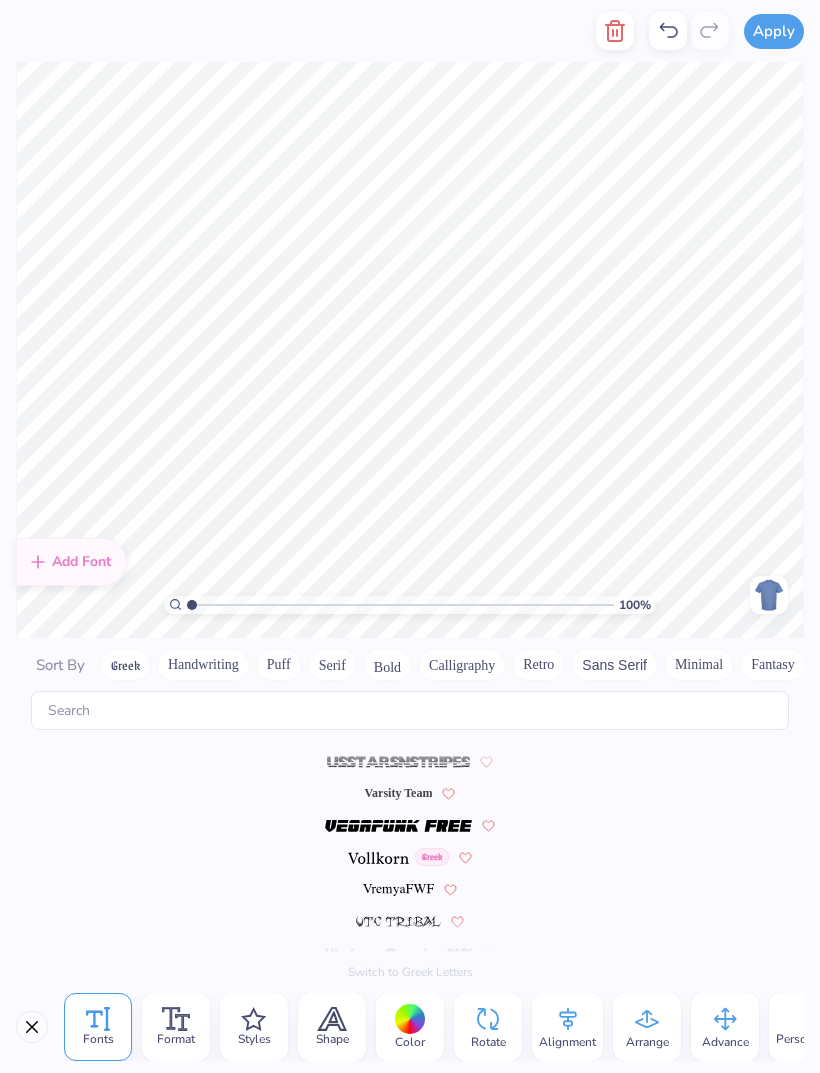 scroll, scrollTop: 9468, scrollLeft: 0, axis: vertical 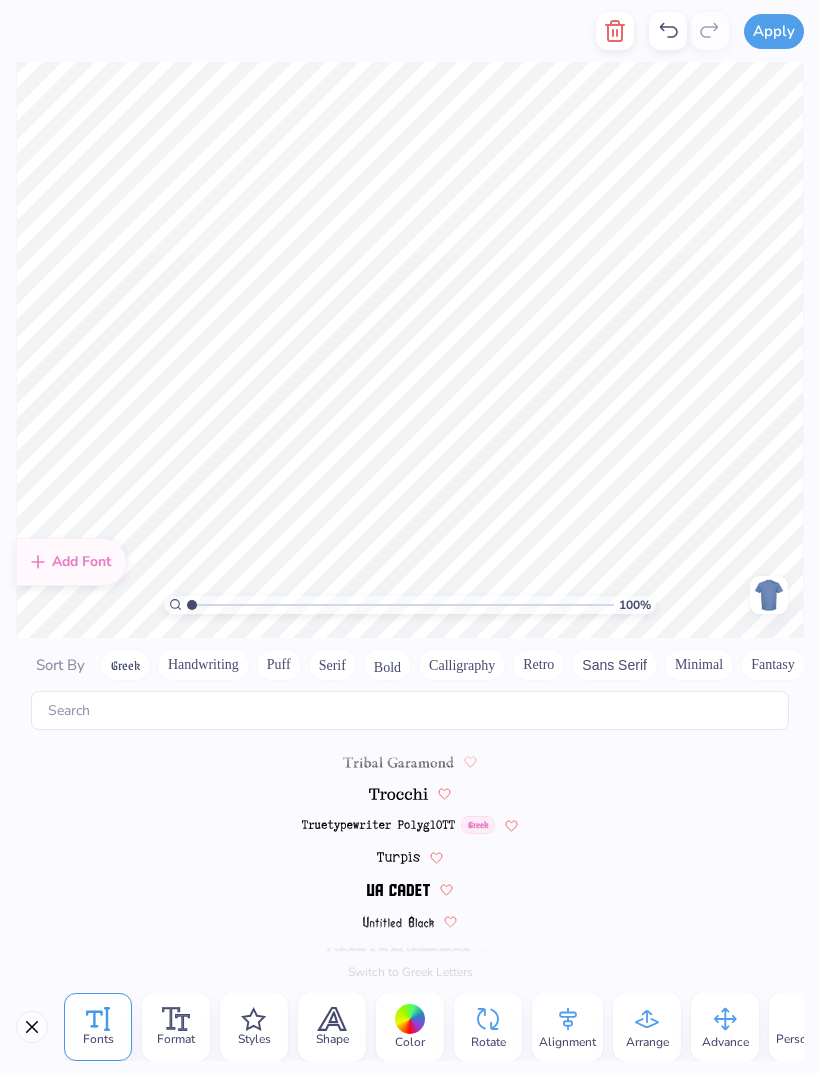 click at bounding box center [410, 857] 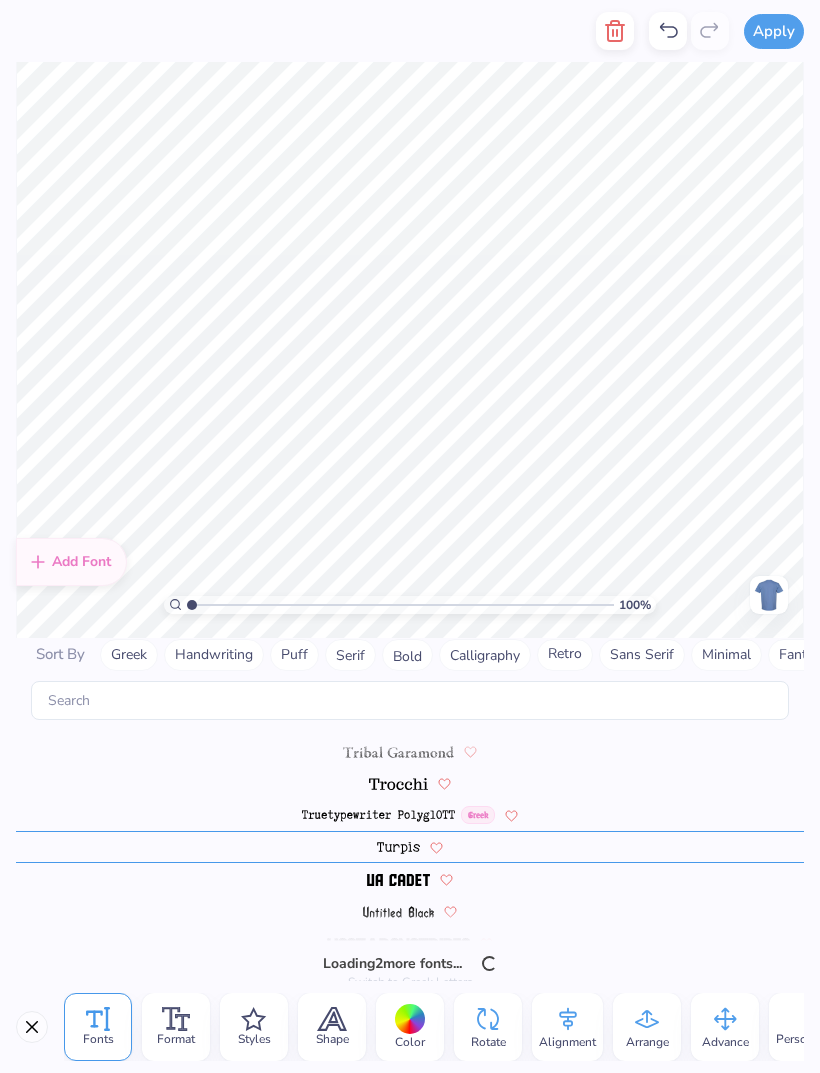click on "Styles" at bounding box center [254, 1039] 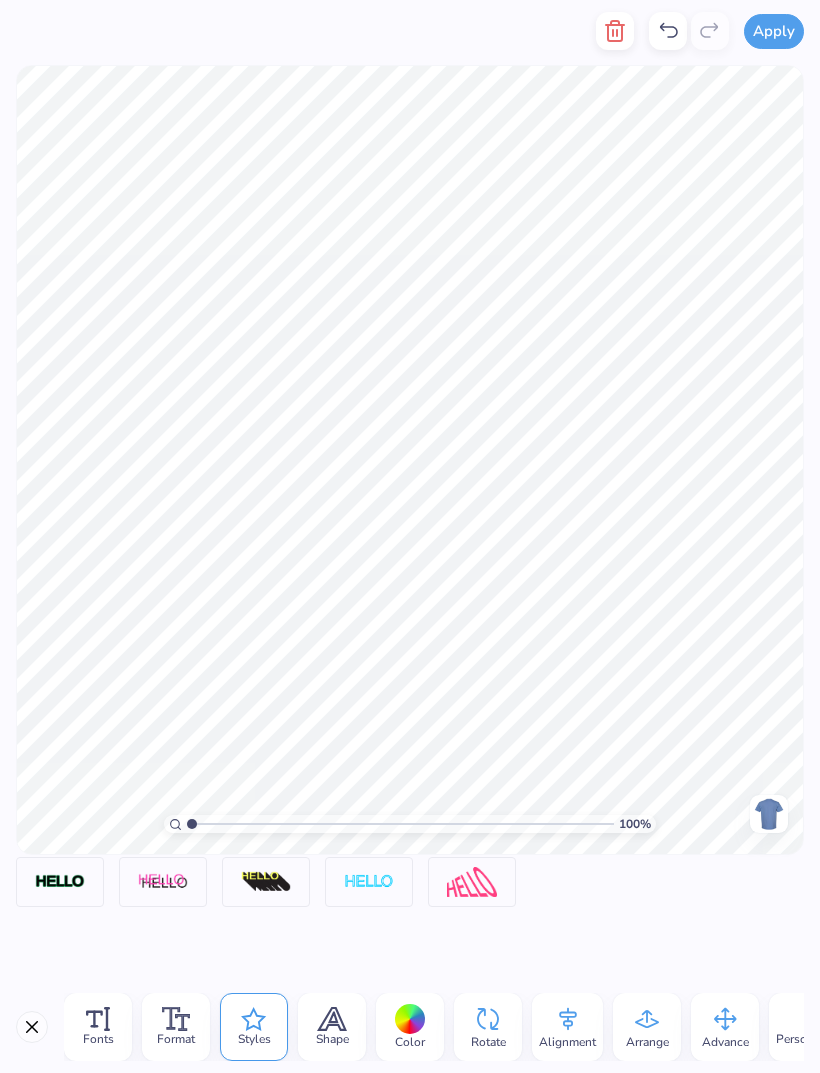 click 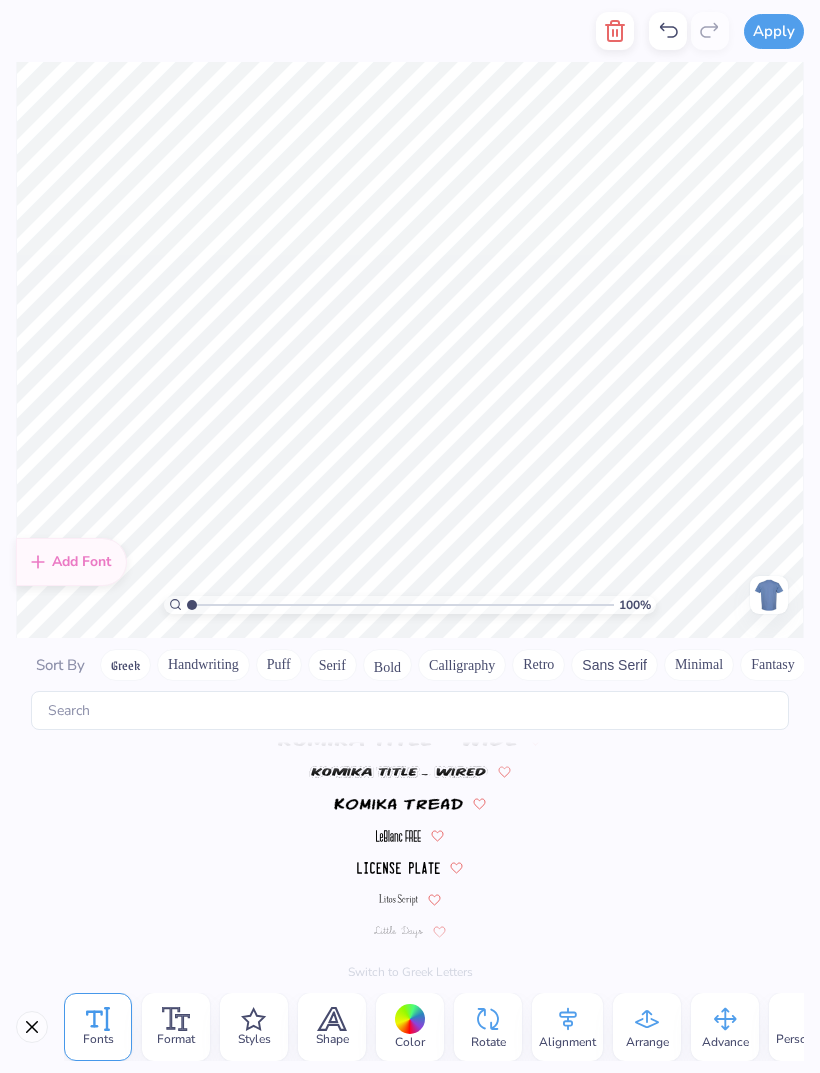 scroll, scrollTop: 9392, scrollLeft: 0, axis: vertical 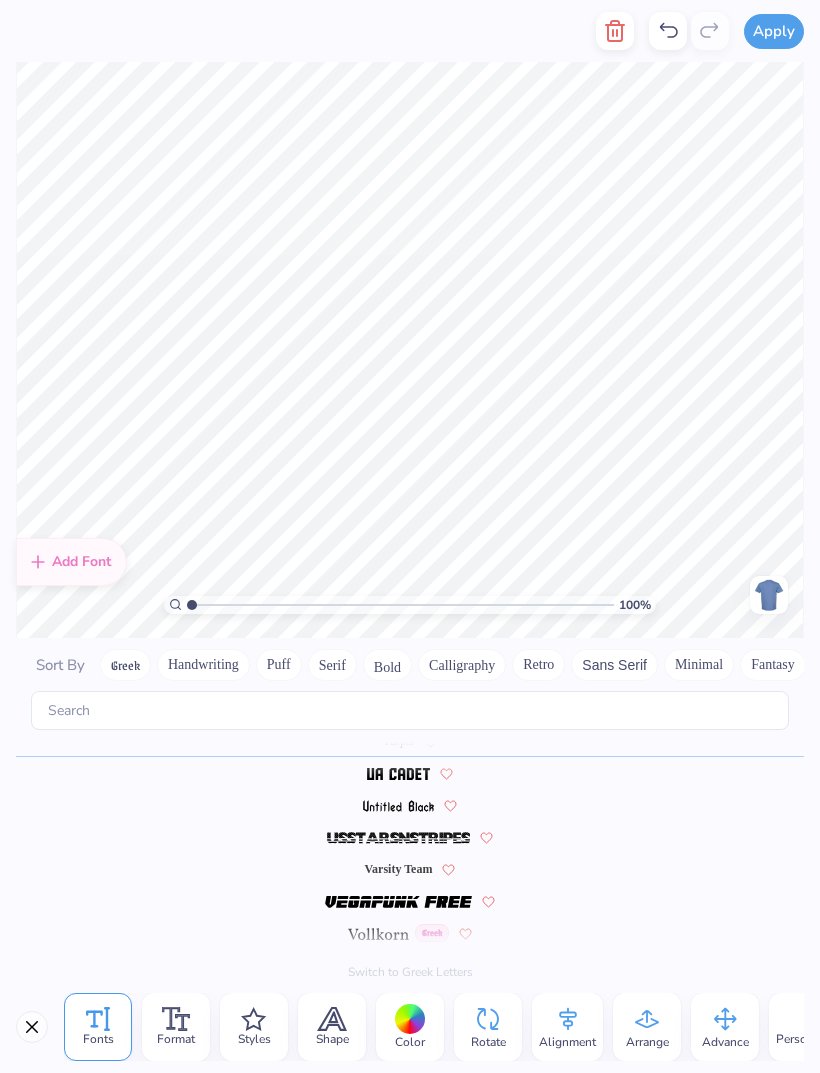 click at bounding box center (410, 773) 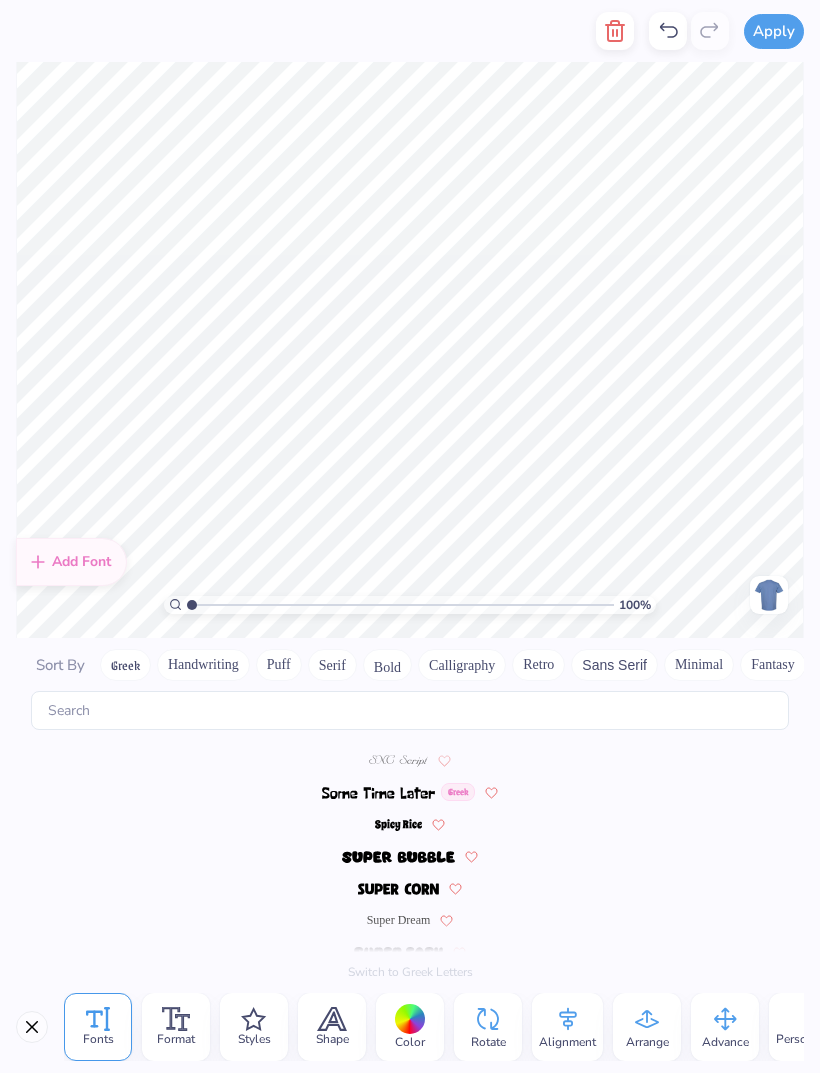 scroll, scrollTop: 8540, scrollLeft: 0, axis: vertical 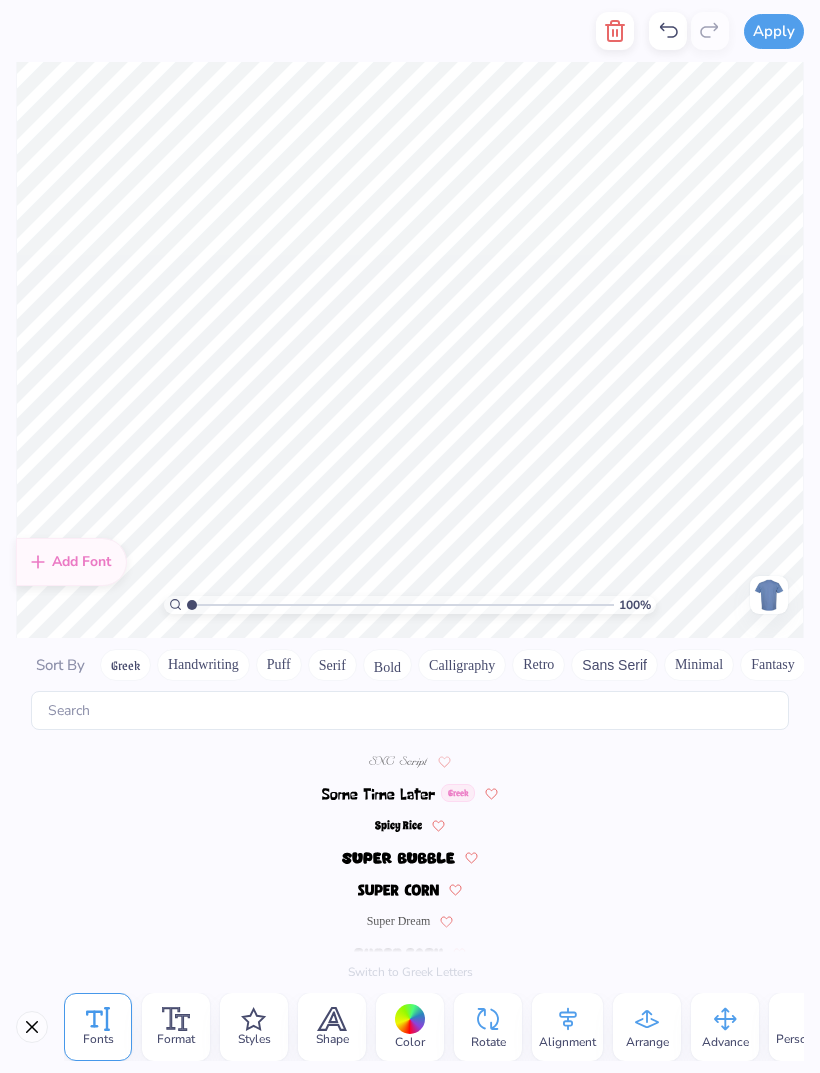 click at bounding box center (398, 858) 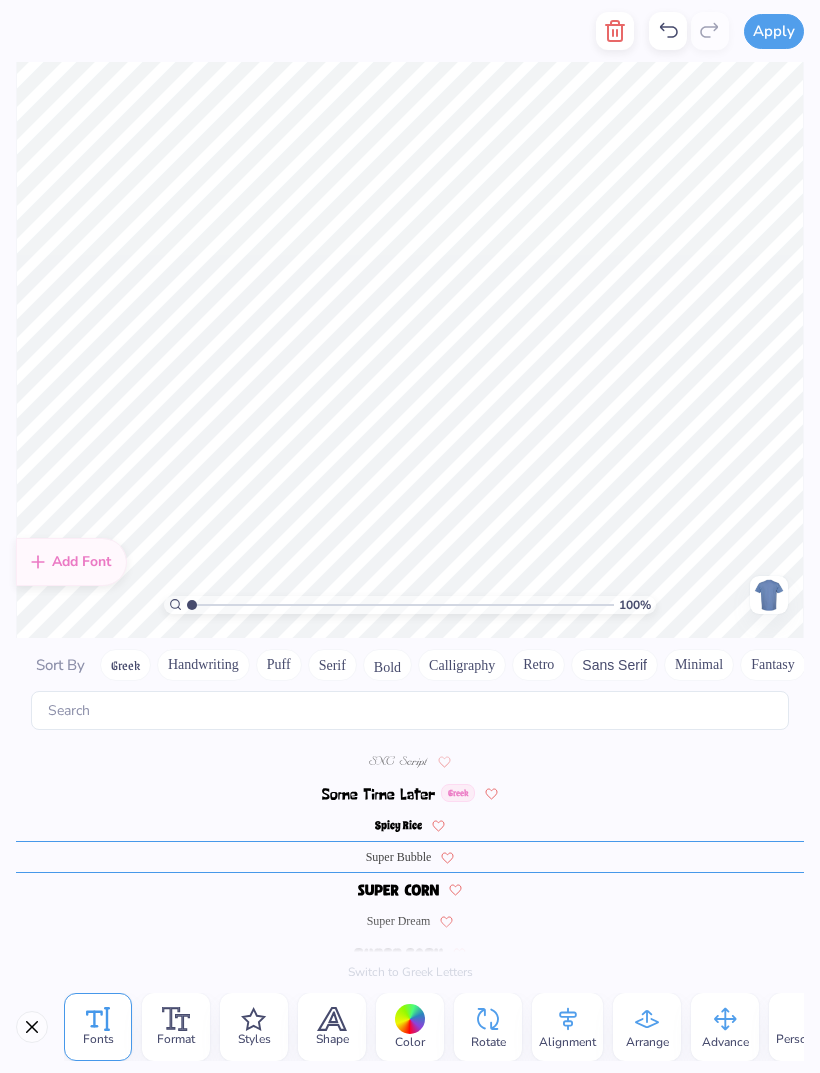 click at bounding box center [399, 889] 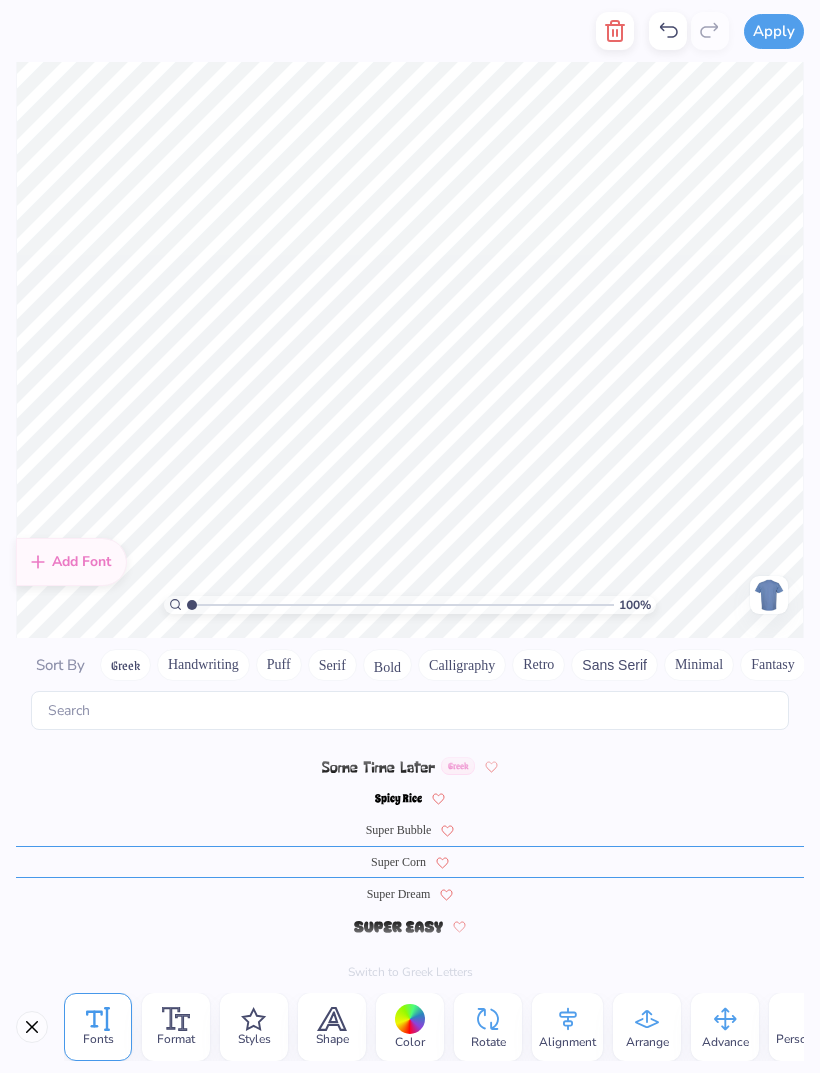 scroll, scrollTop: 8572, scrollLeft: 0, axis: vertical 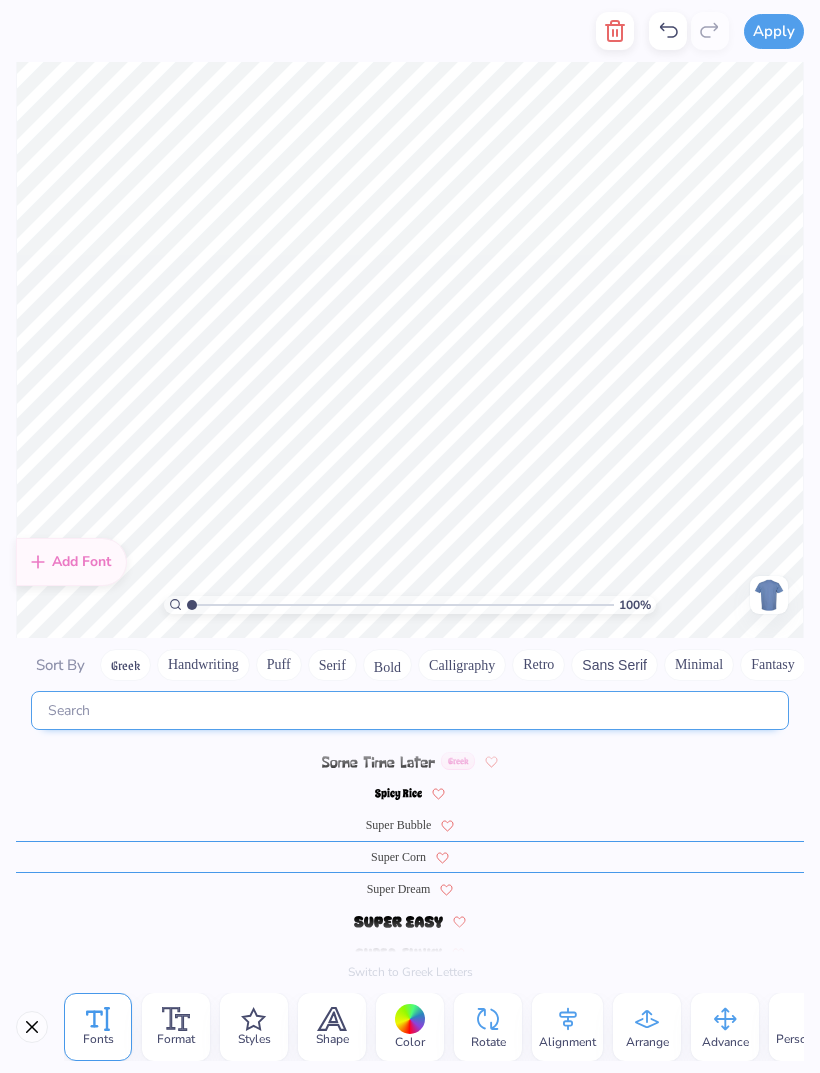 click at bounding box center (410, 710) 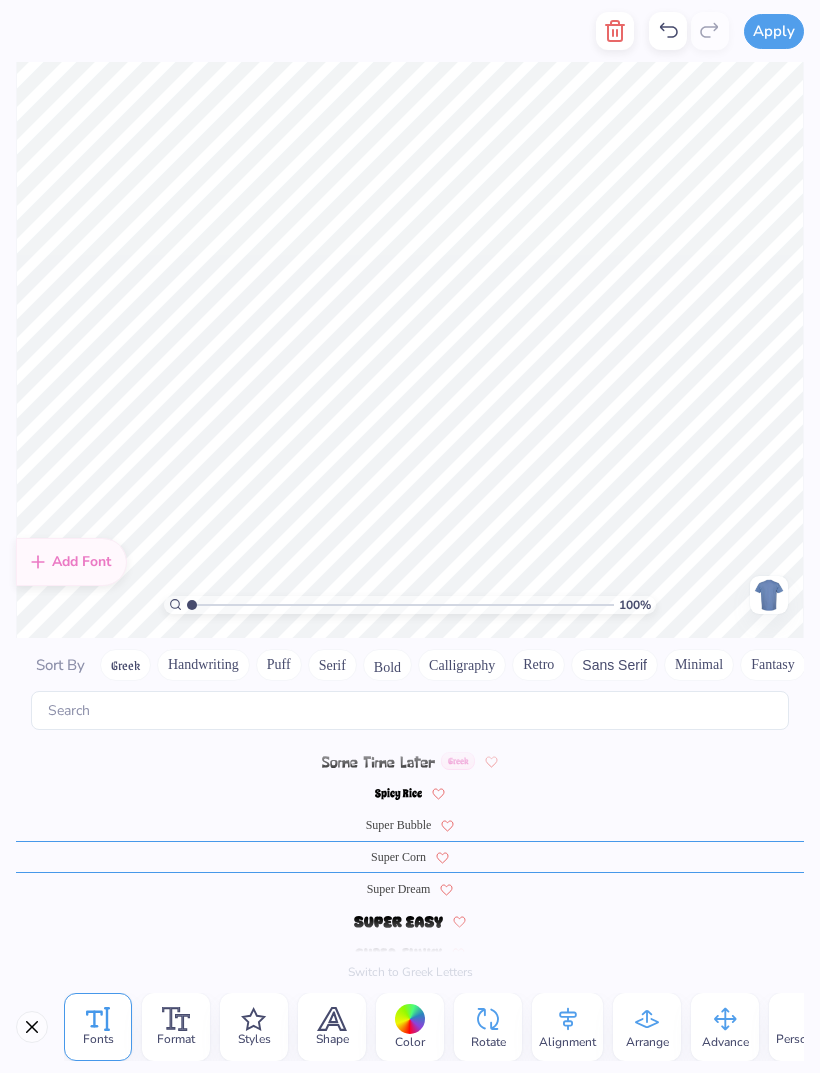 click on "Format" at bounding box center [176, 1039] 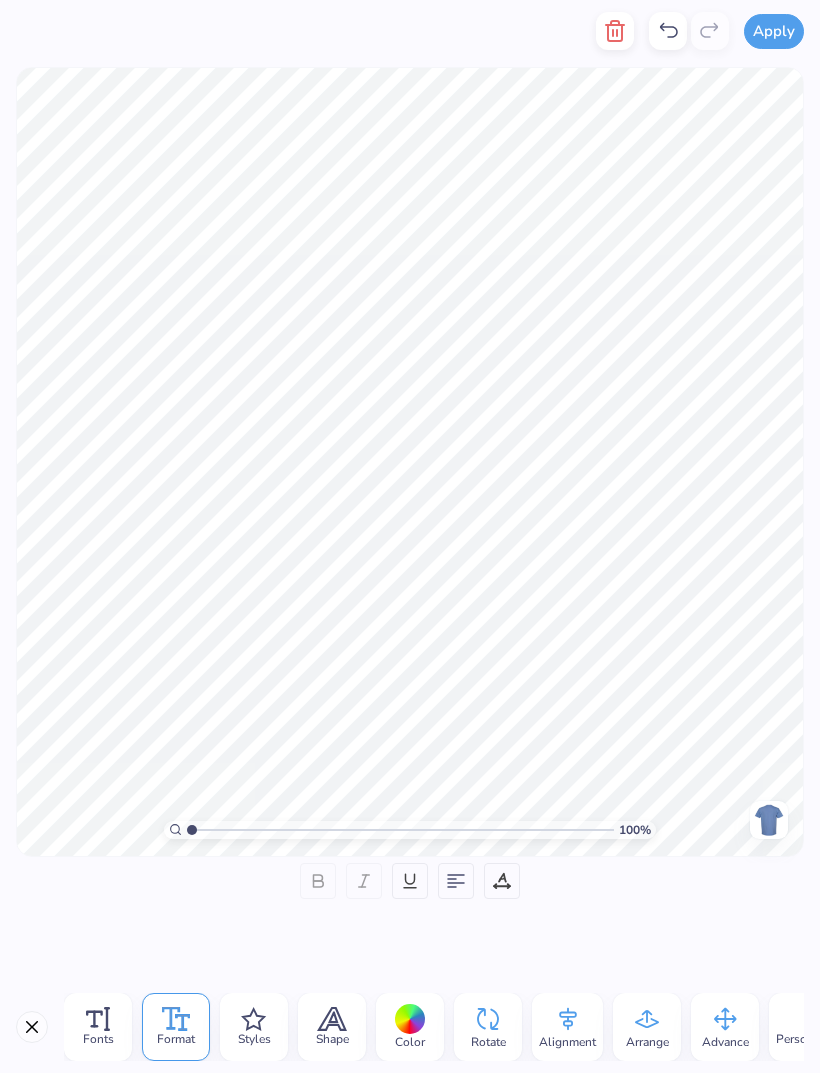 click on "Fonts" at bounding box center (98, 1039) 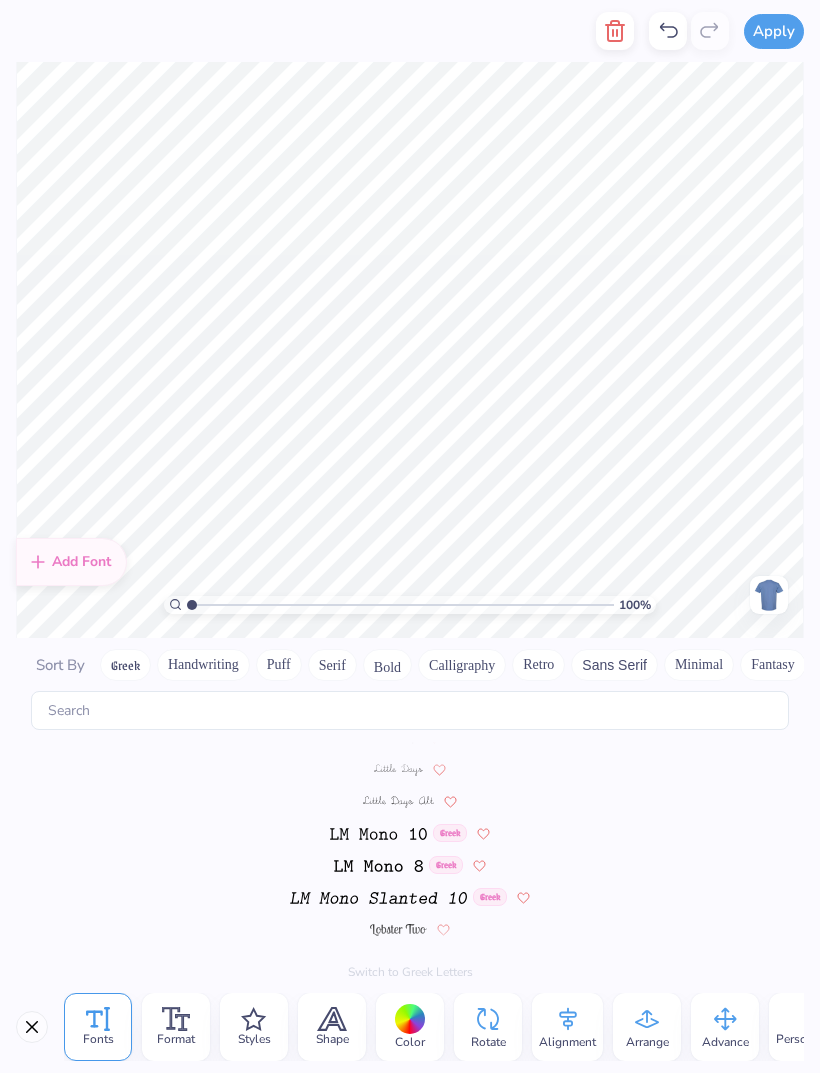 scroll, scrollTop: 8688, scrollLeft: 0, axis: vertical 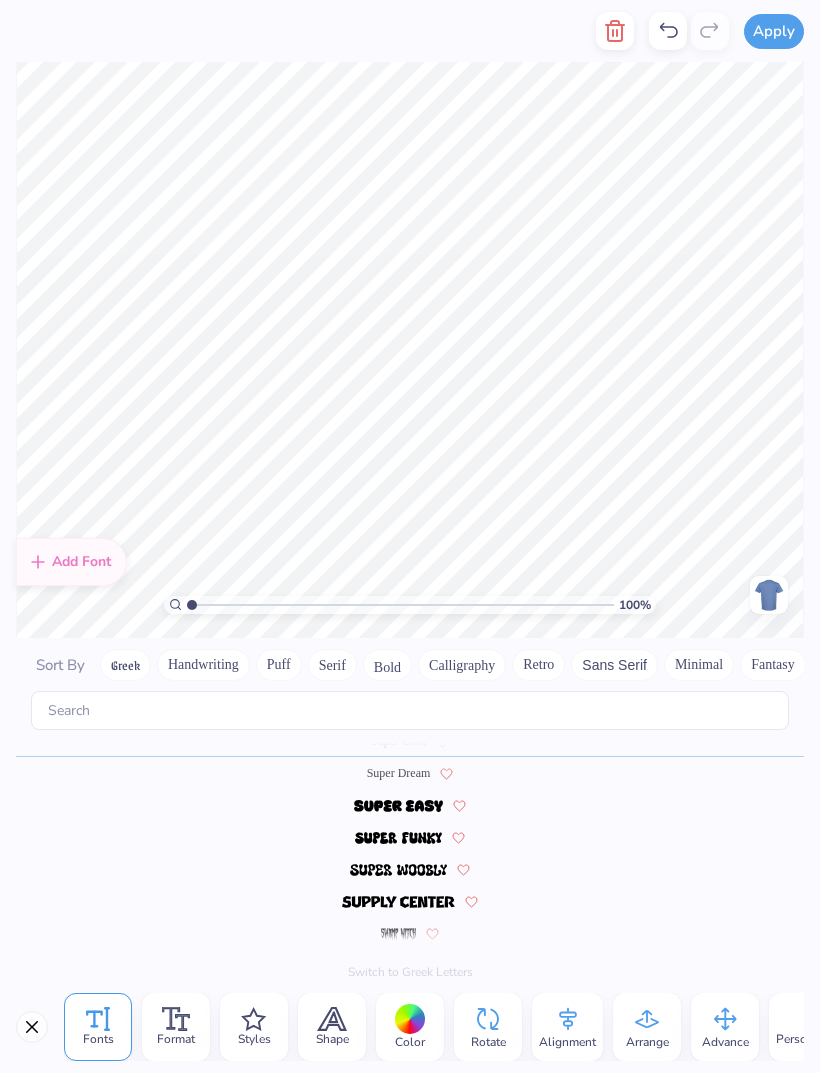 type on "[CITY]
Ambassadors" 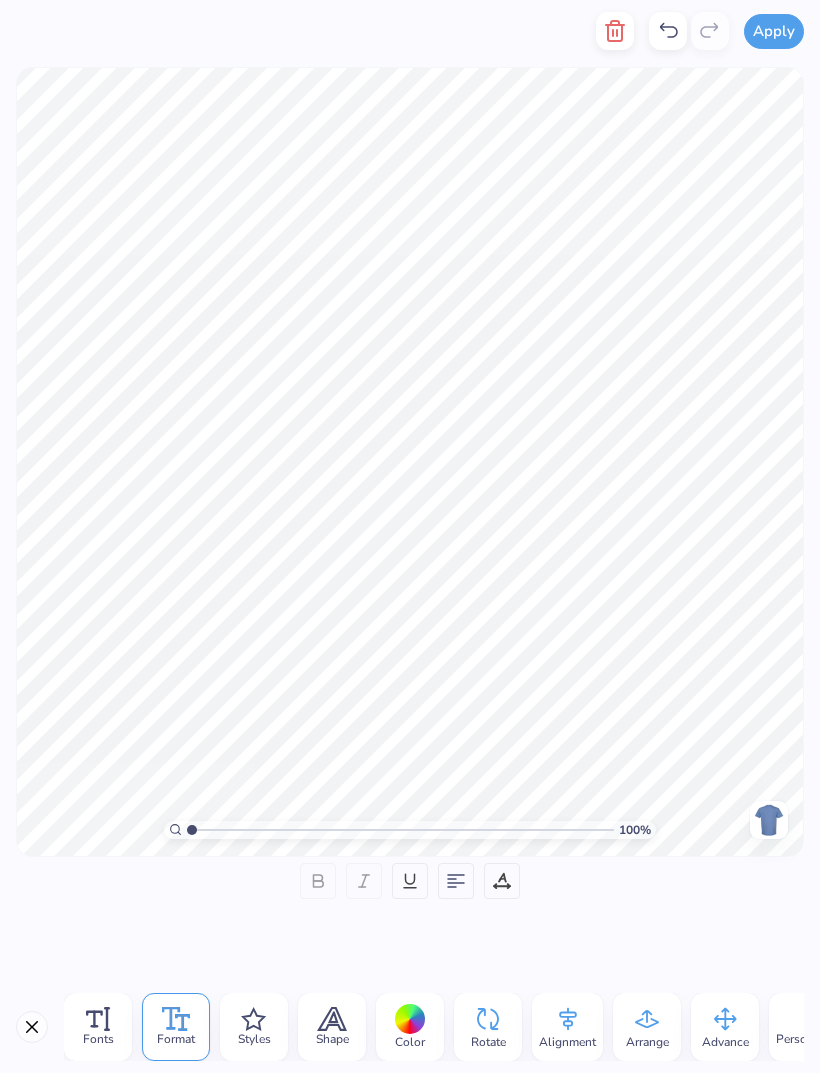 click 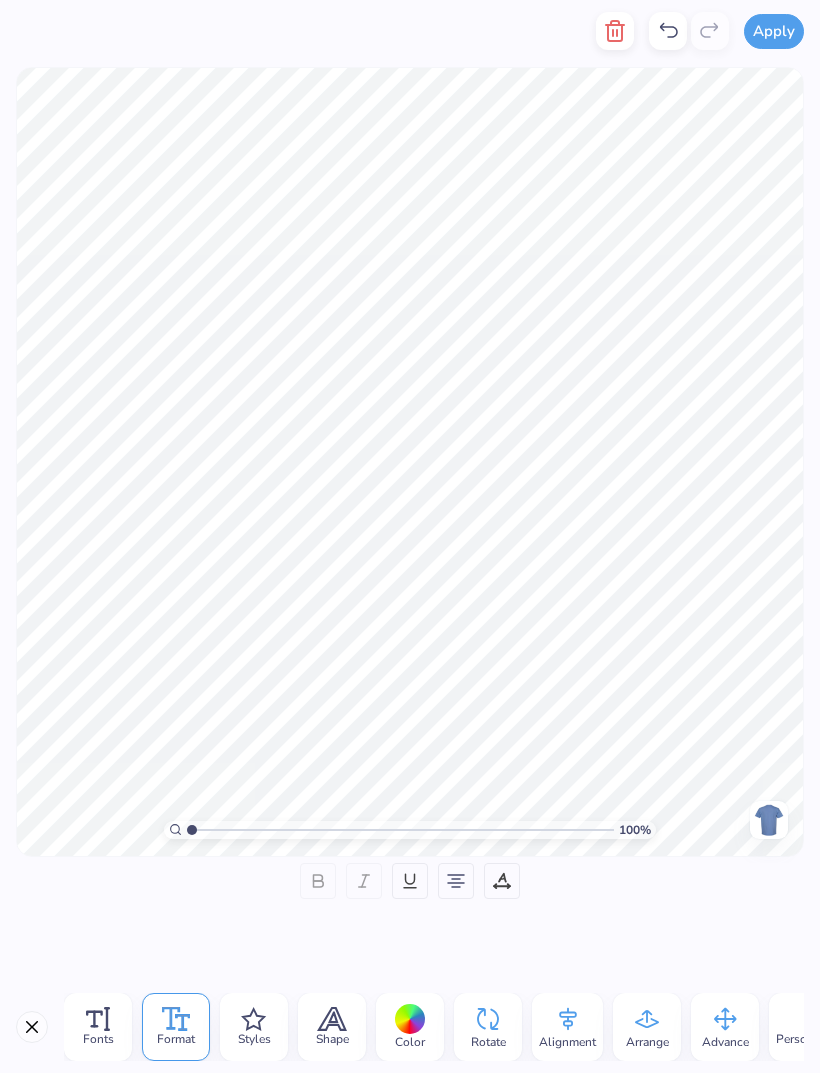click 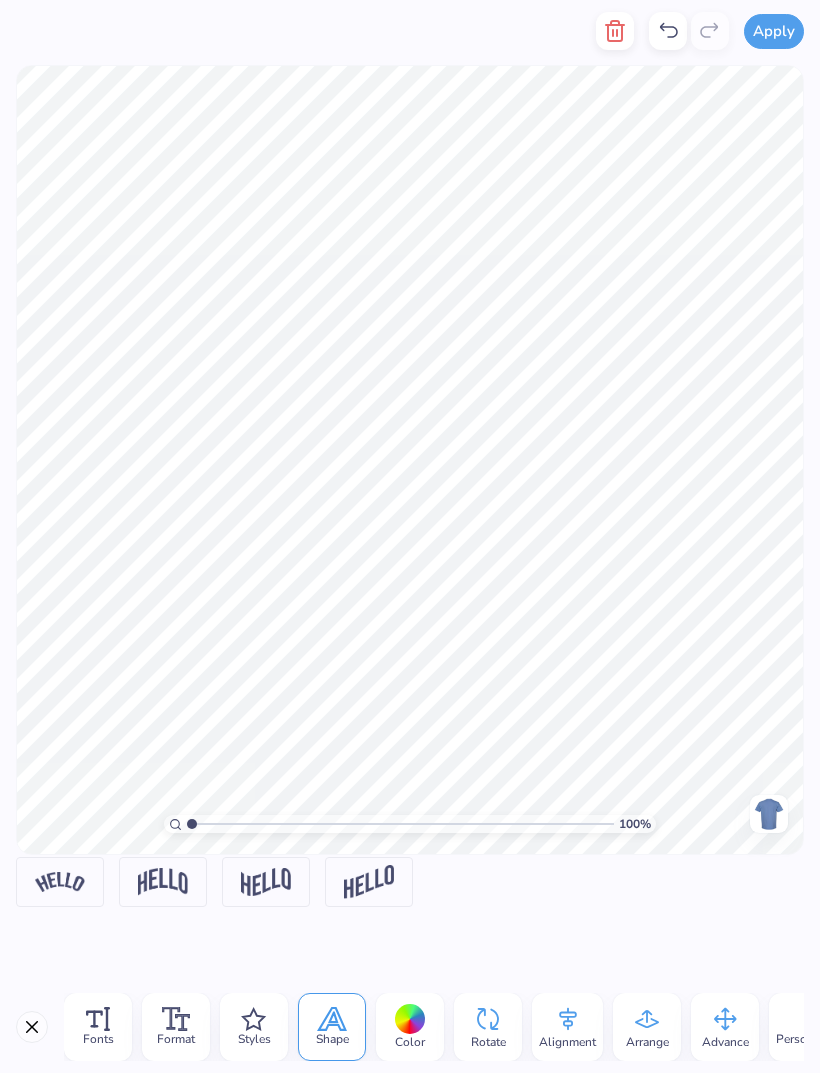 click at bounding box center (163, 881) 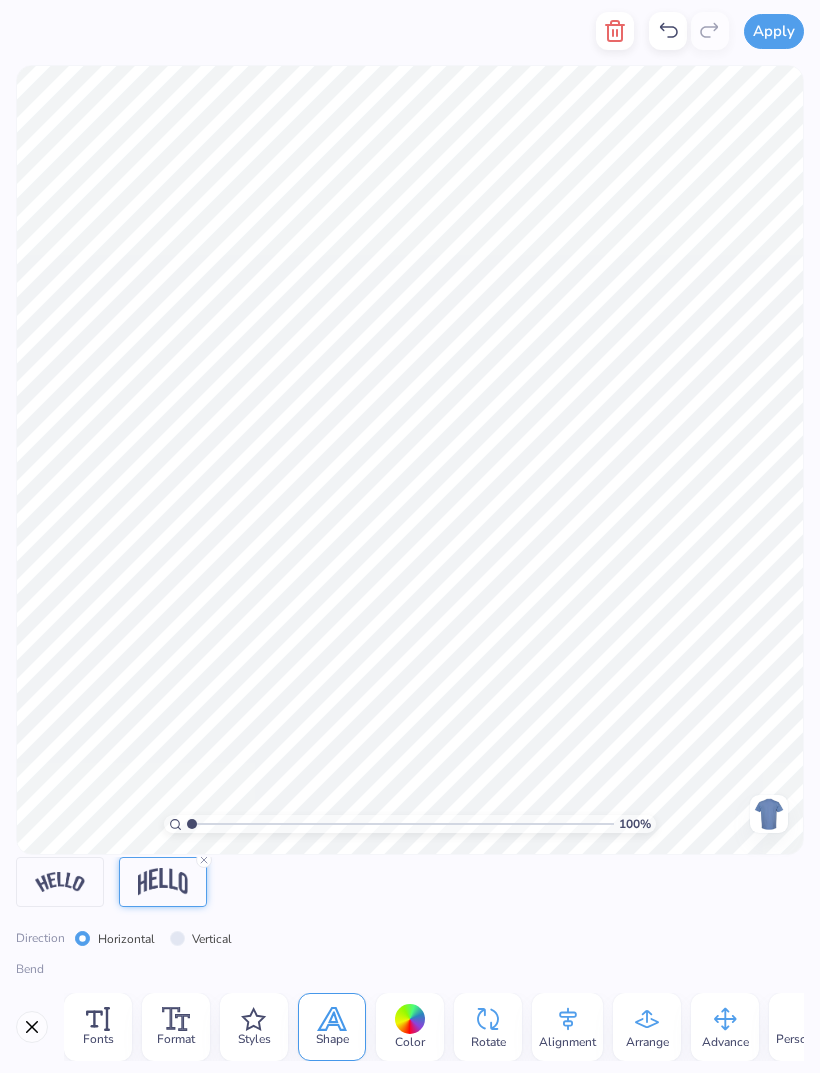 click on "Vertical" at bounding box center (212, 939) 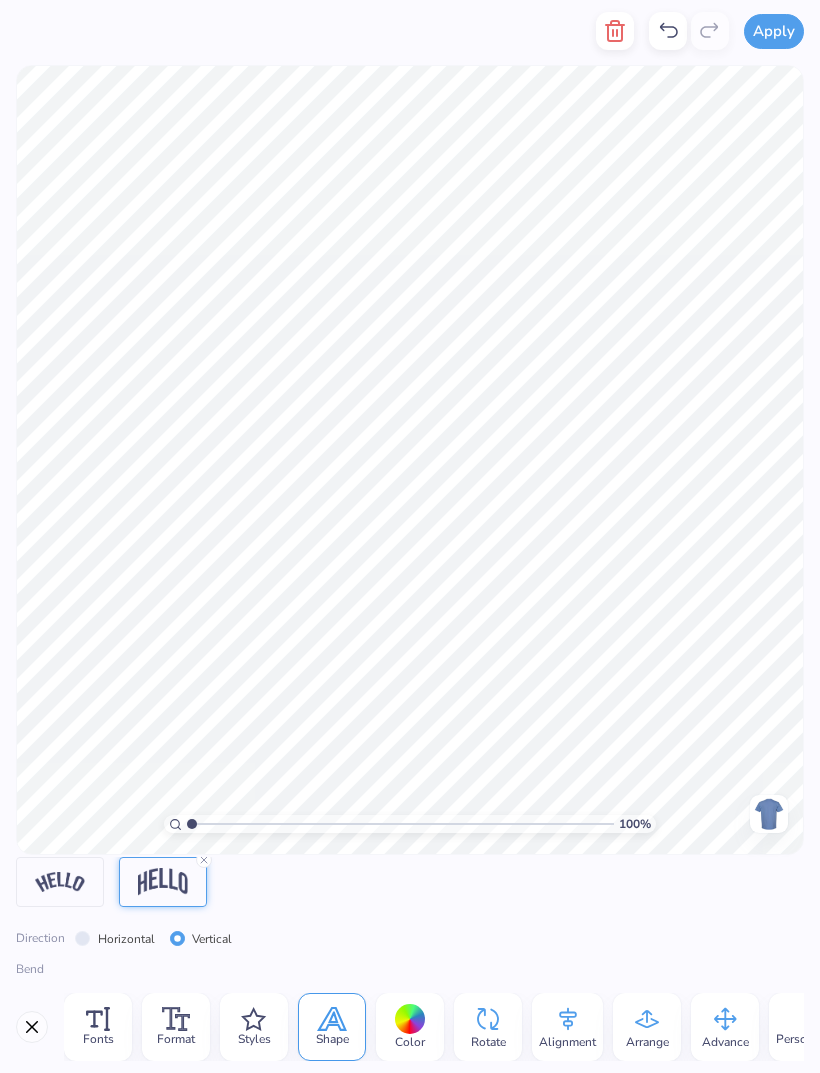 click on "Horizontal" at bounding box center (126, 939) 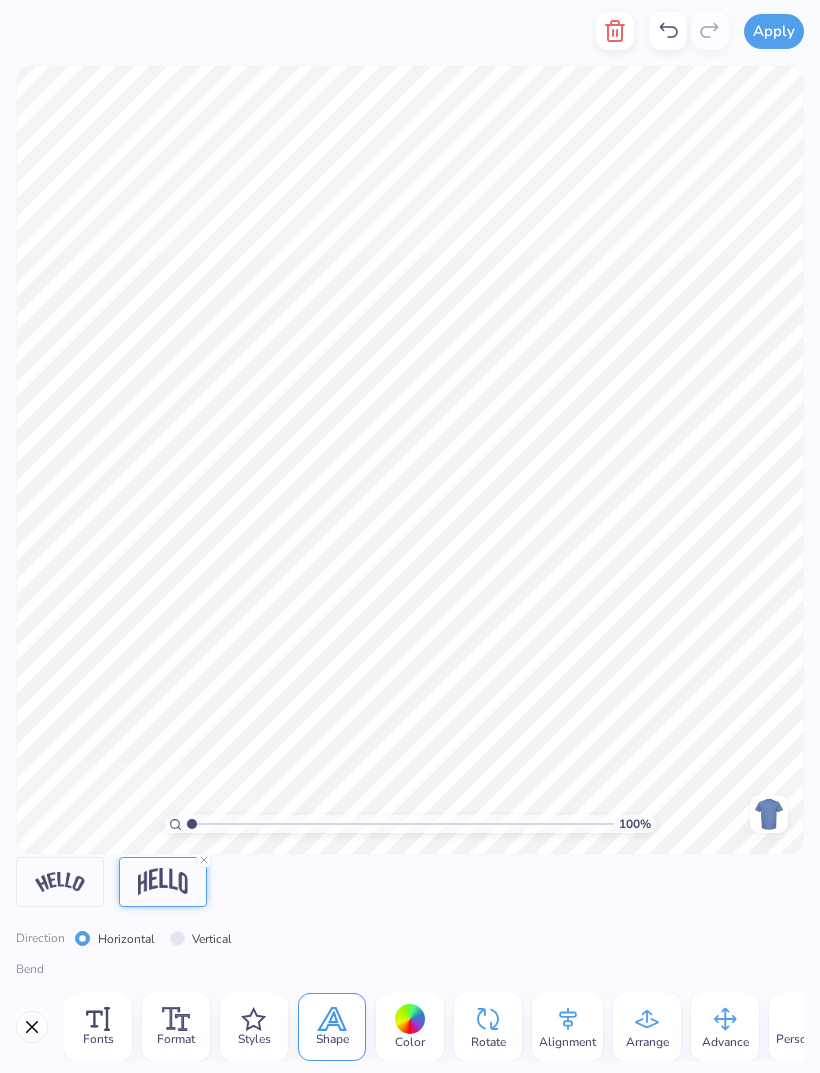 click 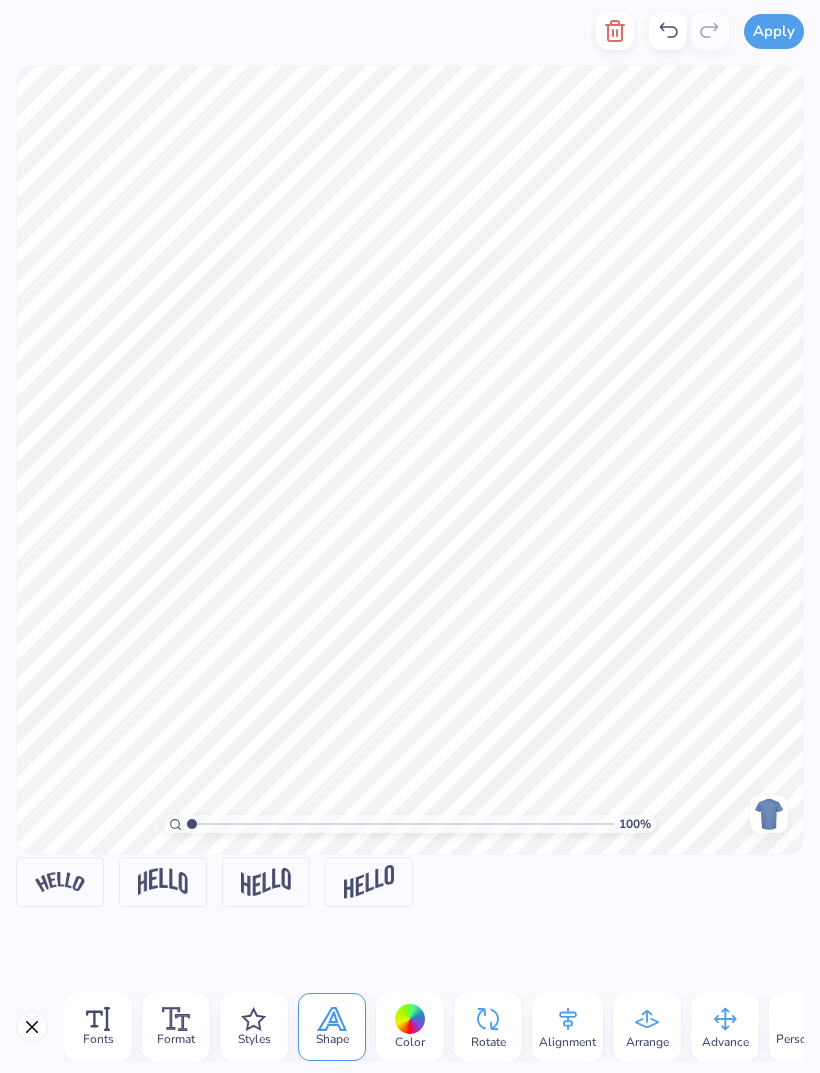 scroll, scrollTop: 0, scrollLeft: 0, axis: both 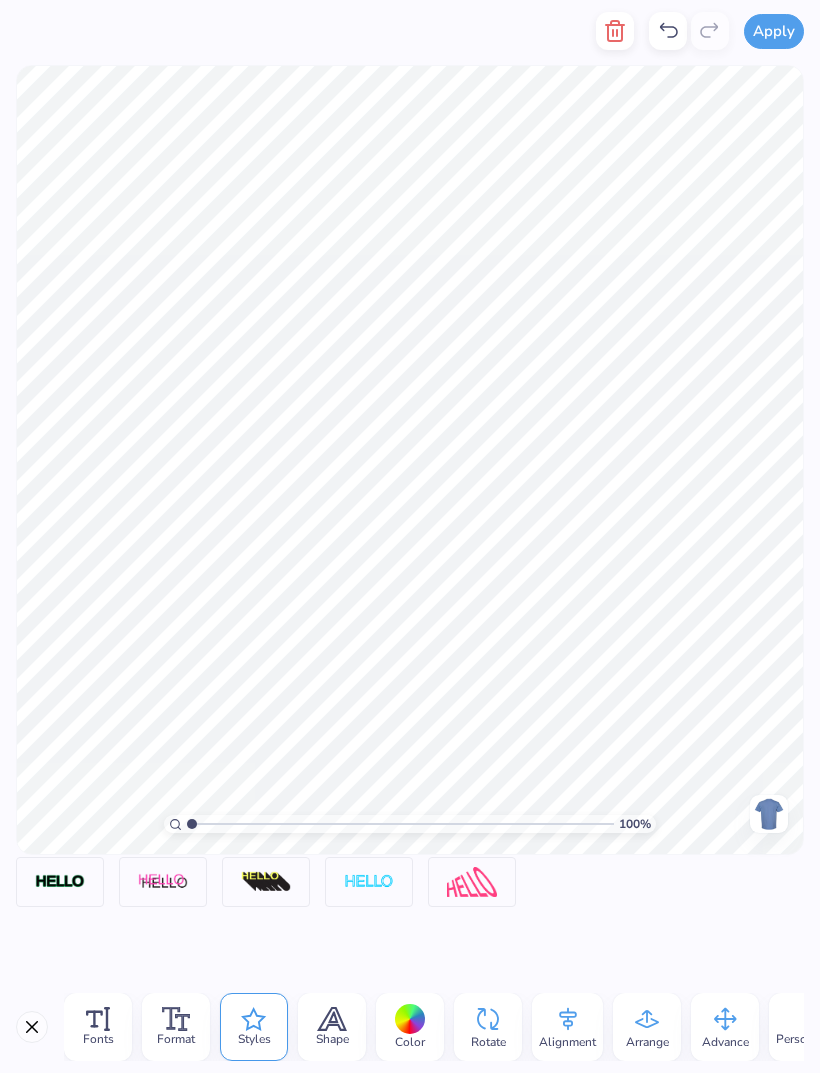 click 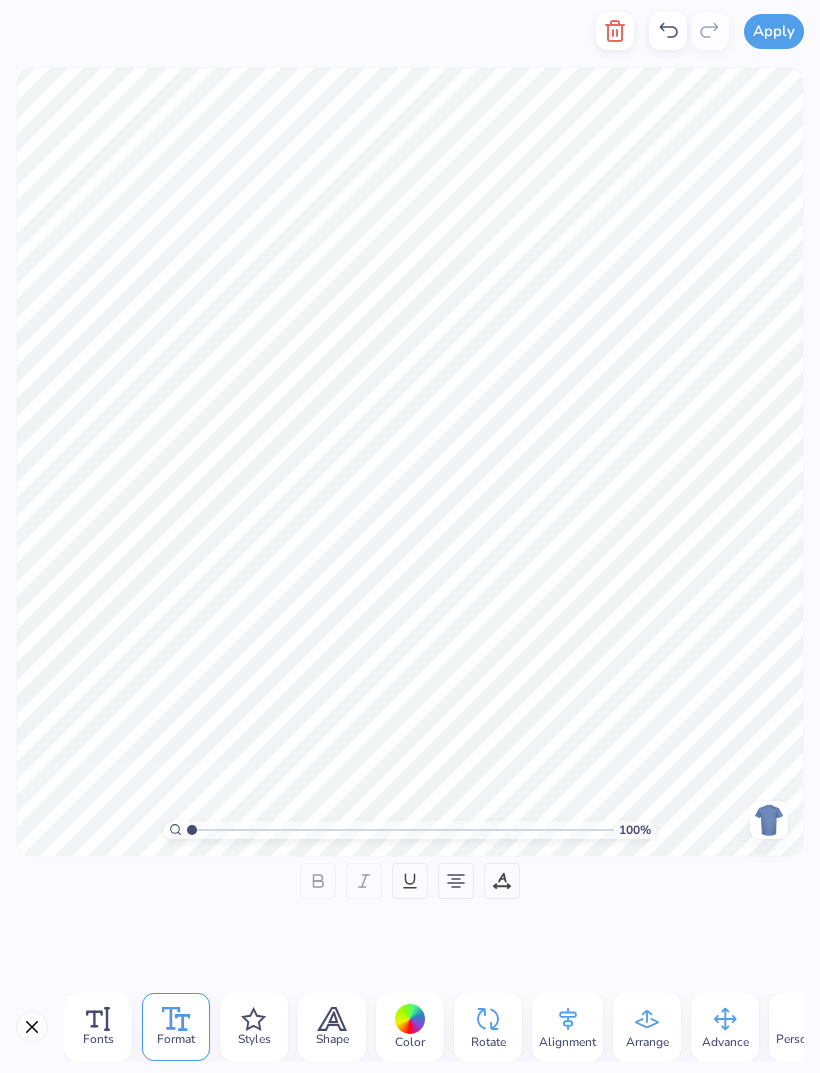 click on "Fonts" at bounding box center [98, 1039] 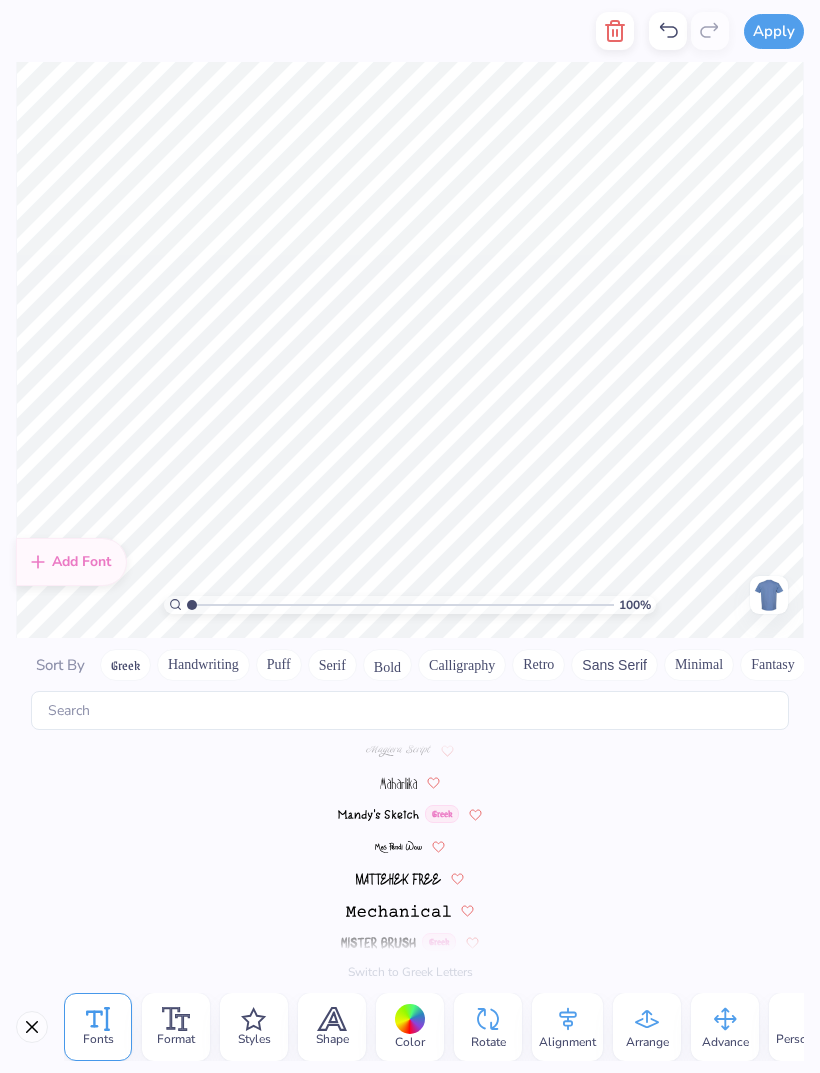 scroll, scrollTop: 8688, scrollLeft: 0, axis: vertical 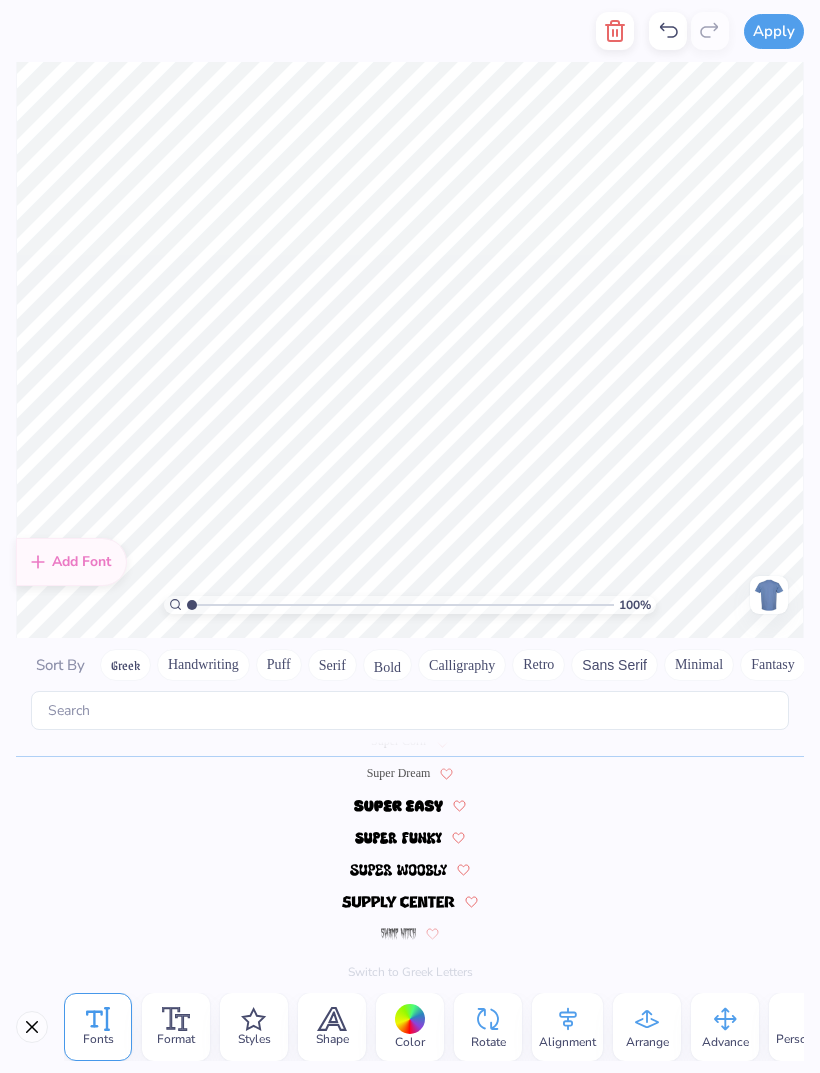 click 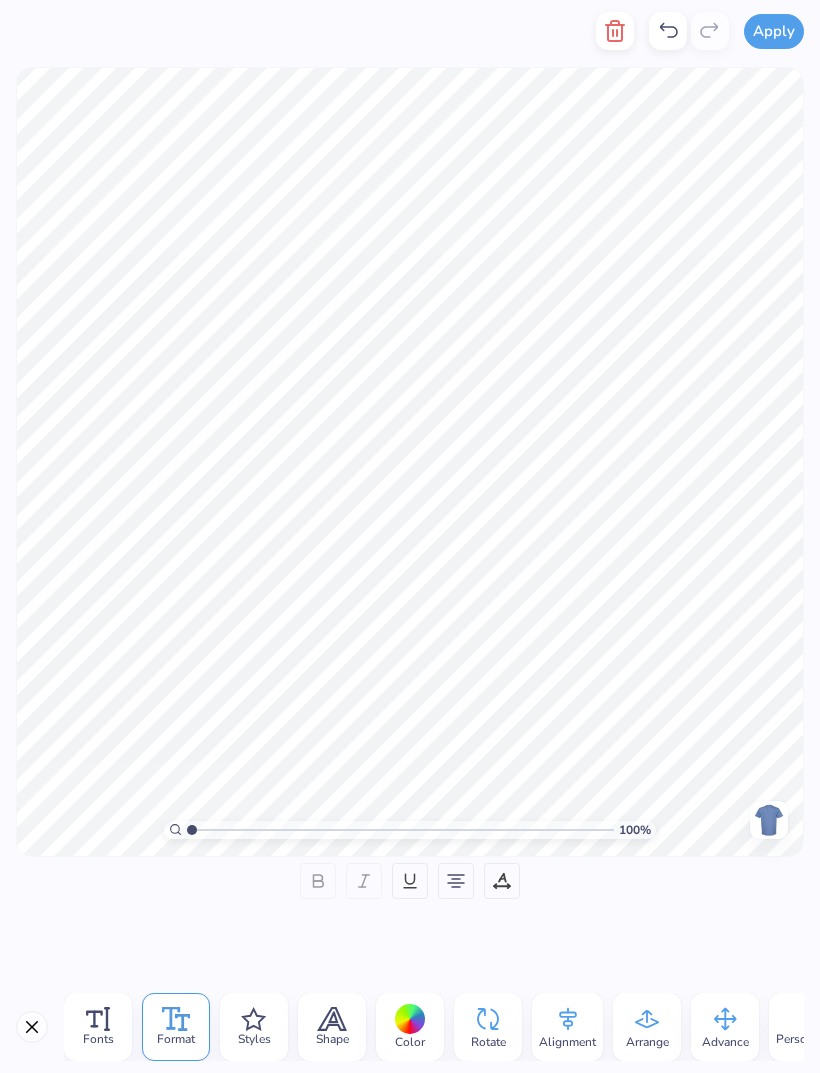 type on "[CITY]
Ambassadors" 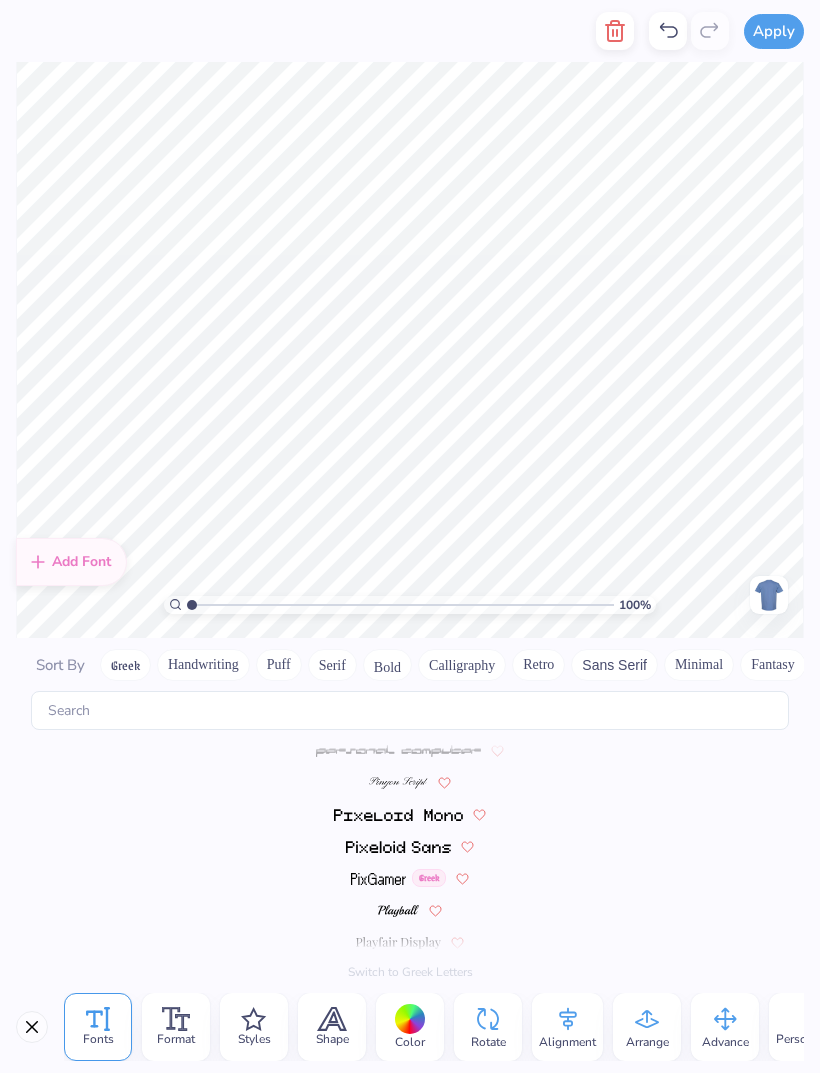 scroll, scrollTop: 8688, scrollLeft: 0, axis: vertical 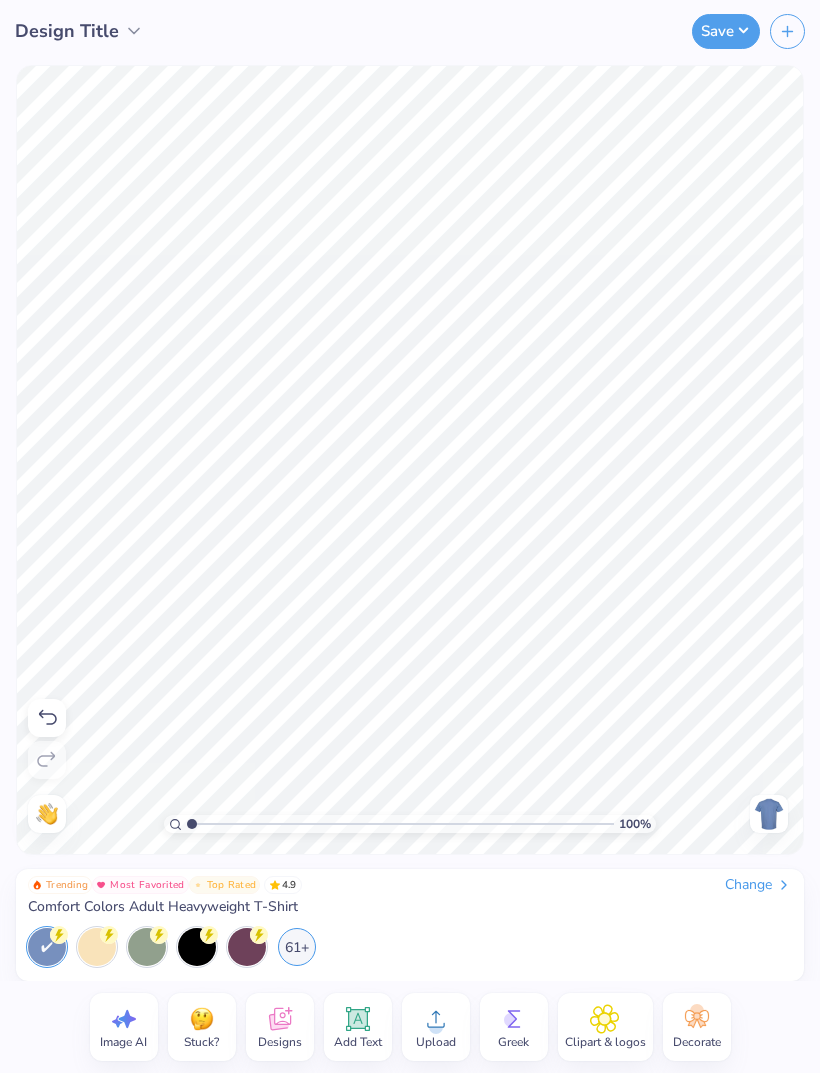 click 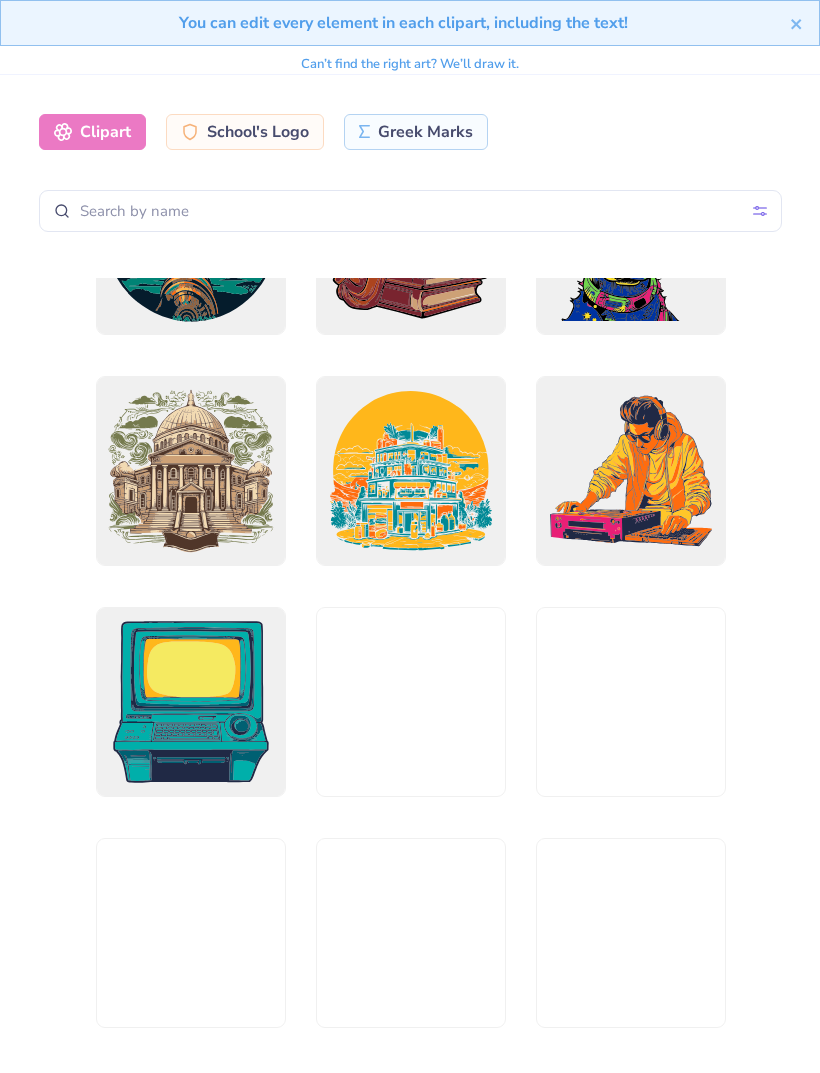 scroll, scrollTop: 5462, scrollLeft: 0, axis: vertical 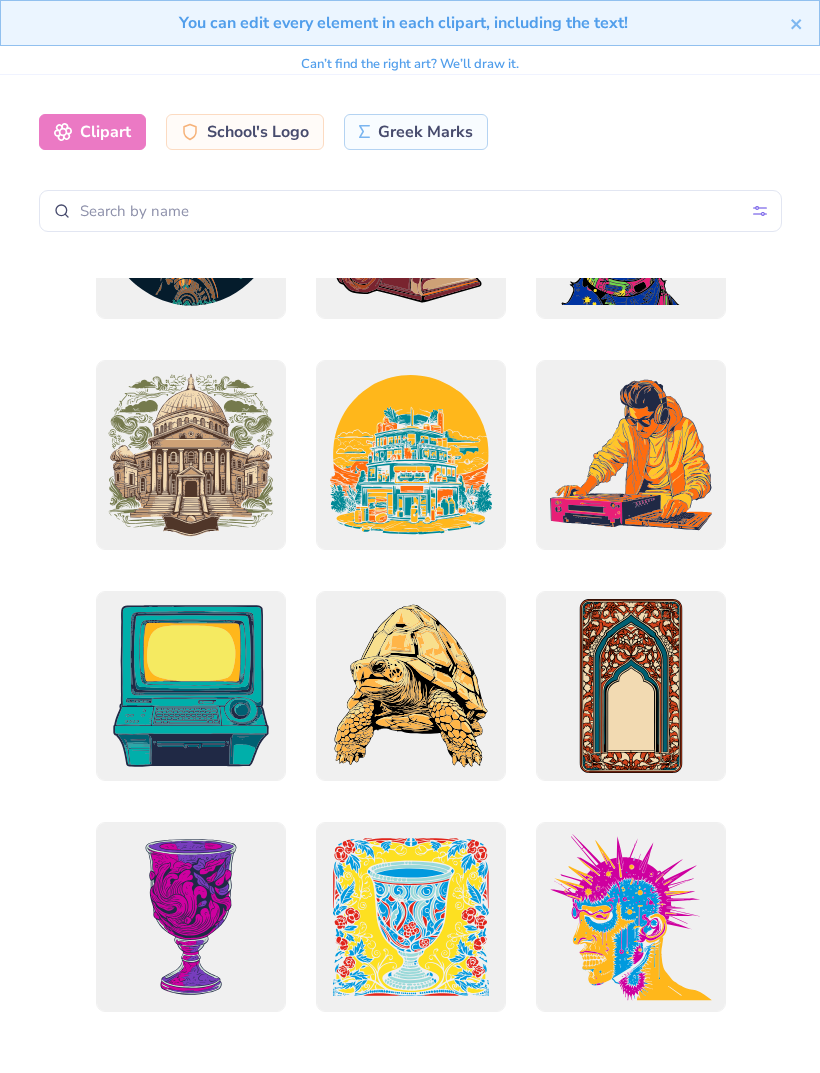 click at bounding box center (797, 23) 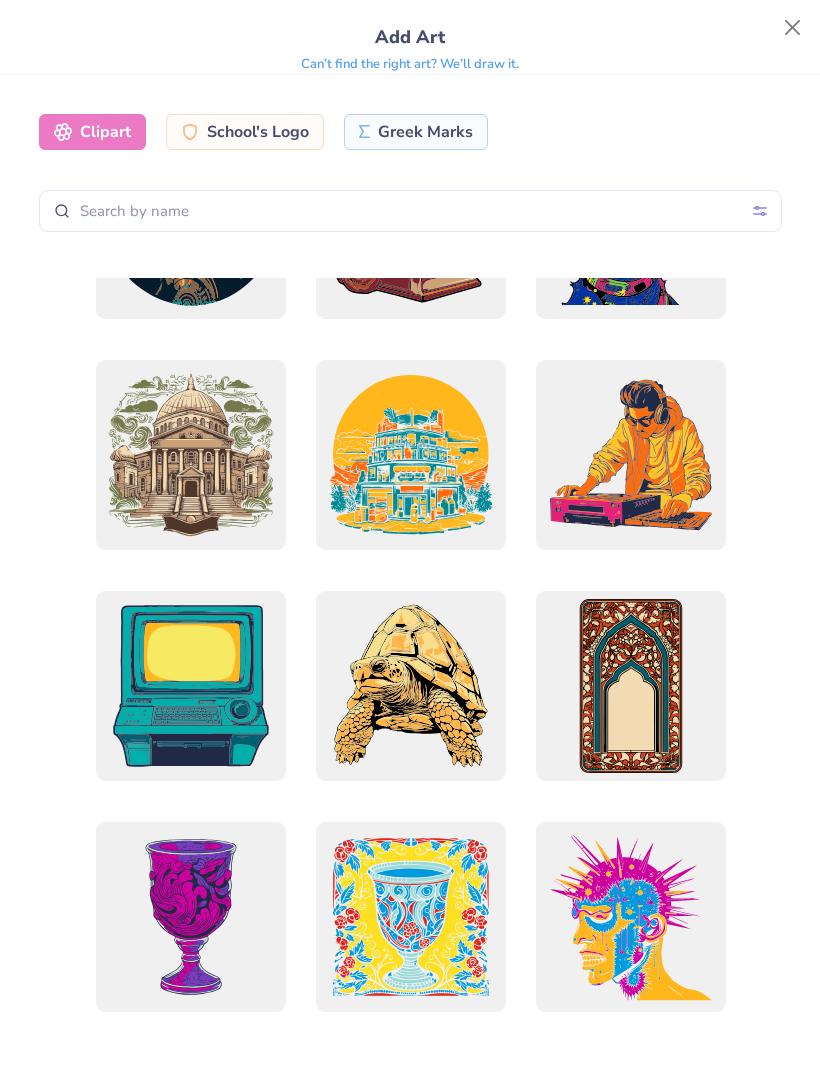 click at bounding box center [793, 28] 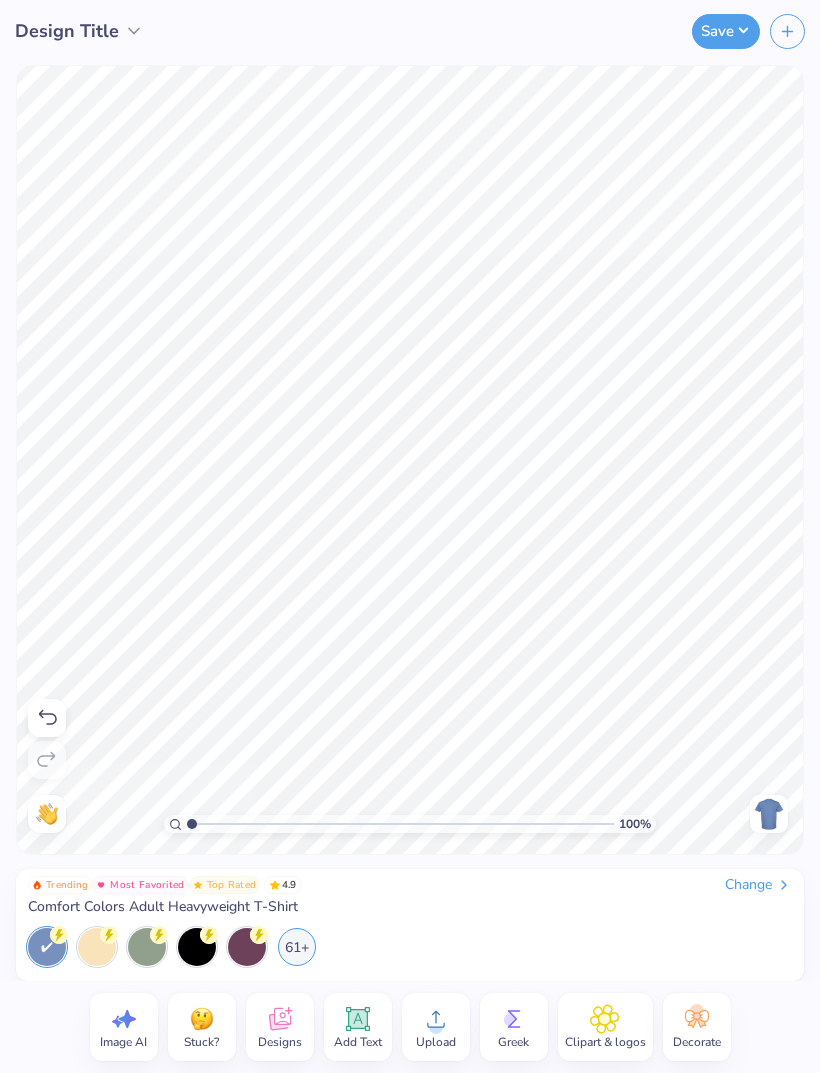 click 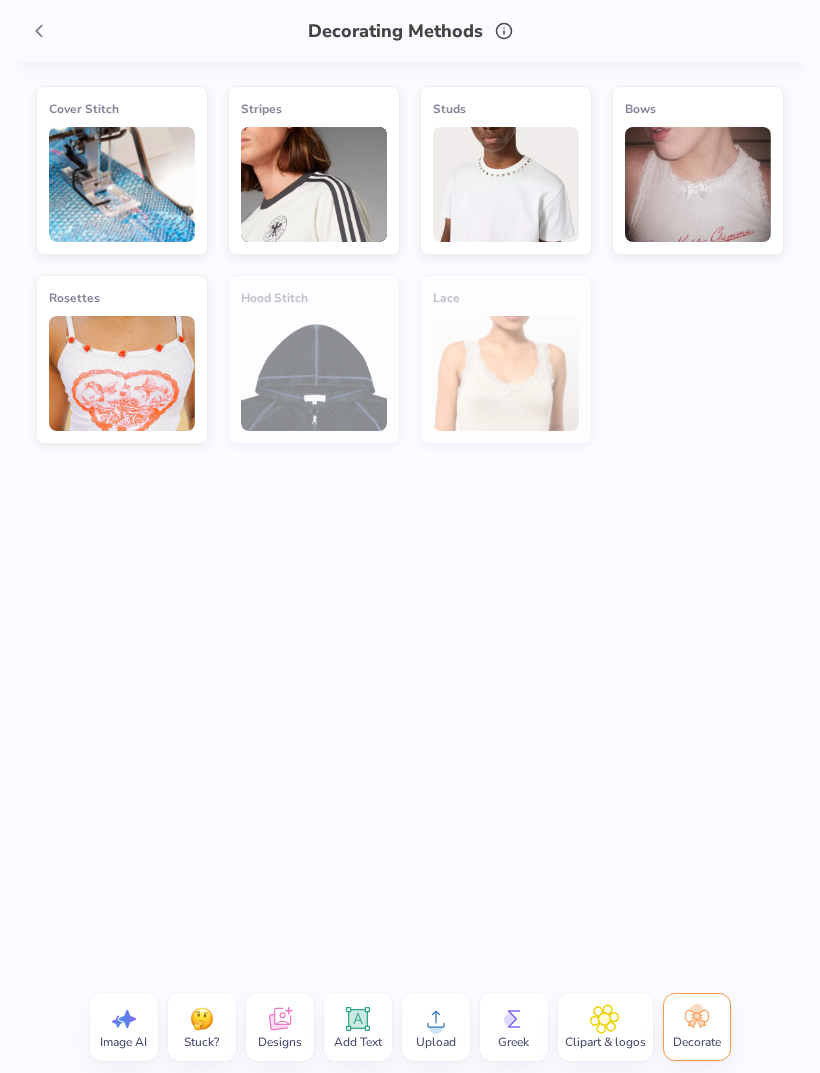 click 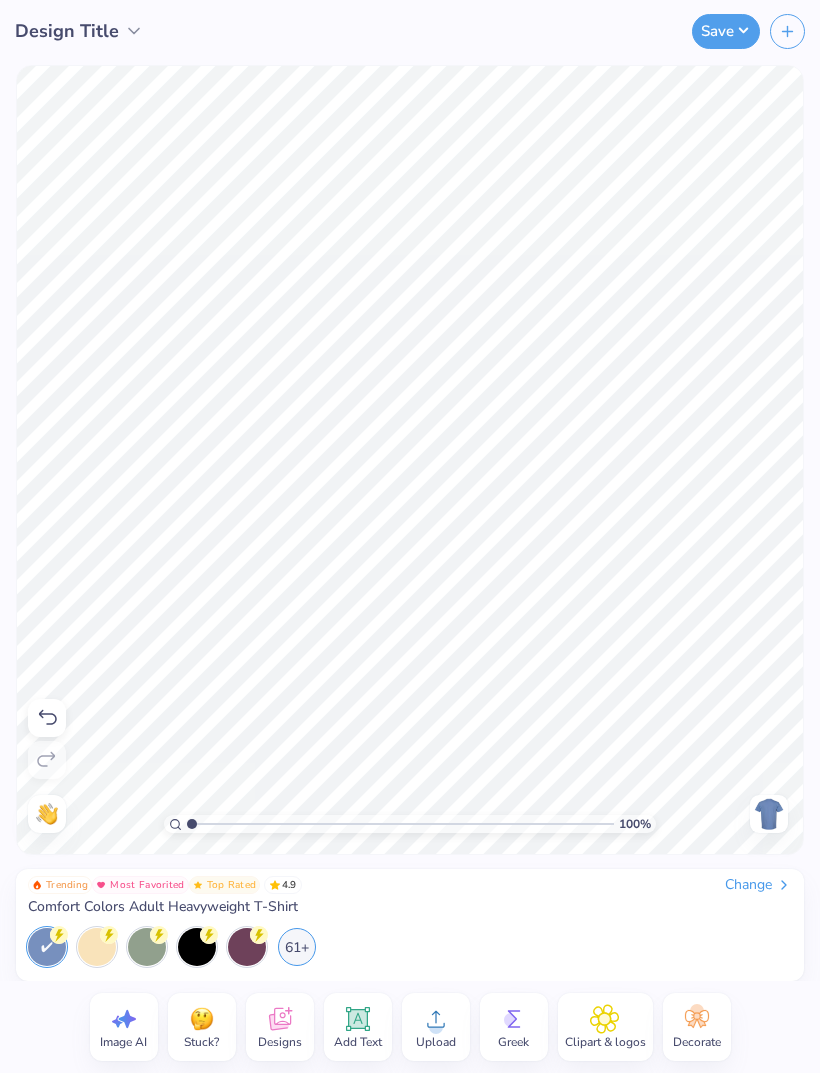 click 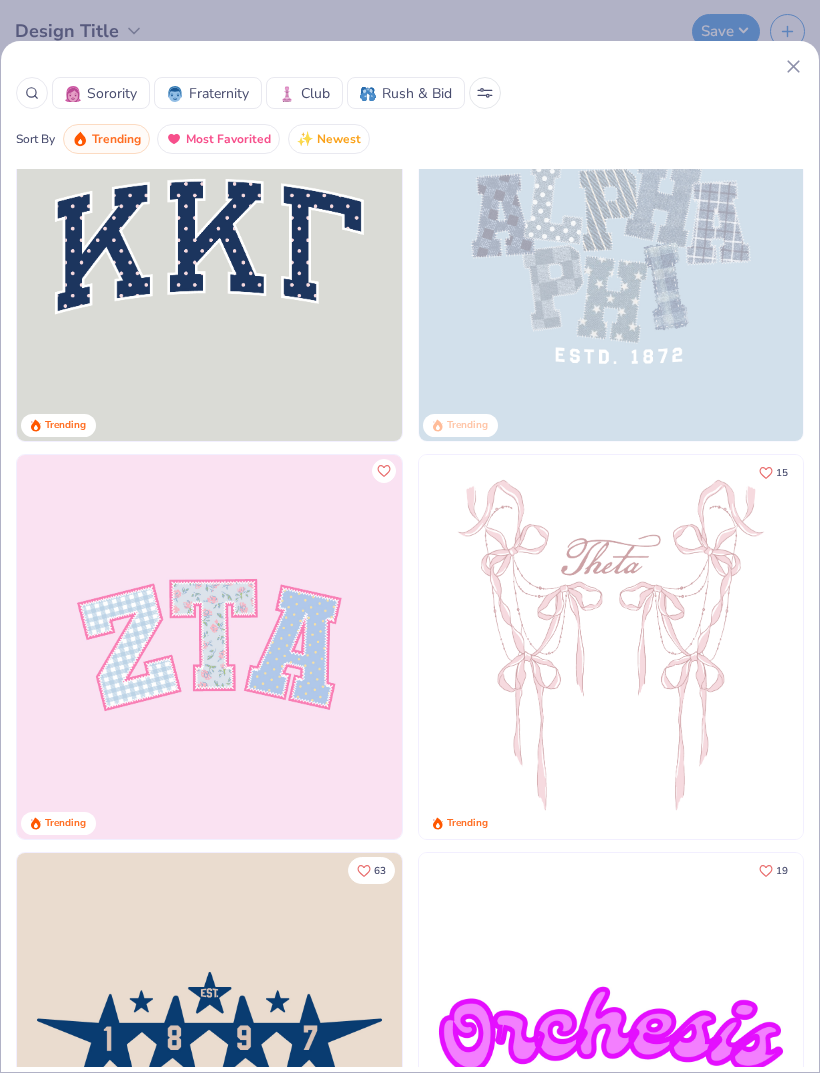 scroll, scrollTop: 123, scrollLeft: 0, axis: vertical 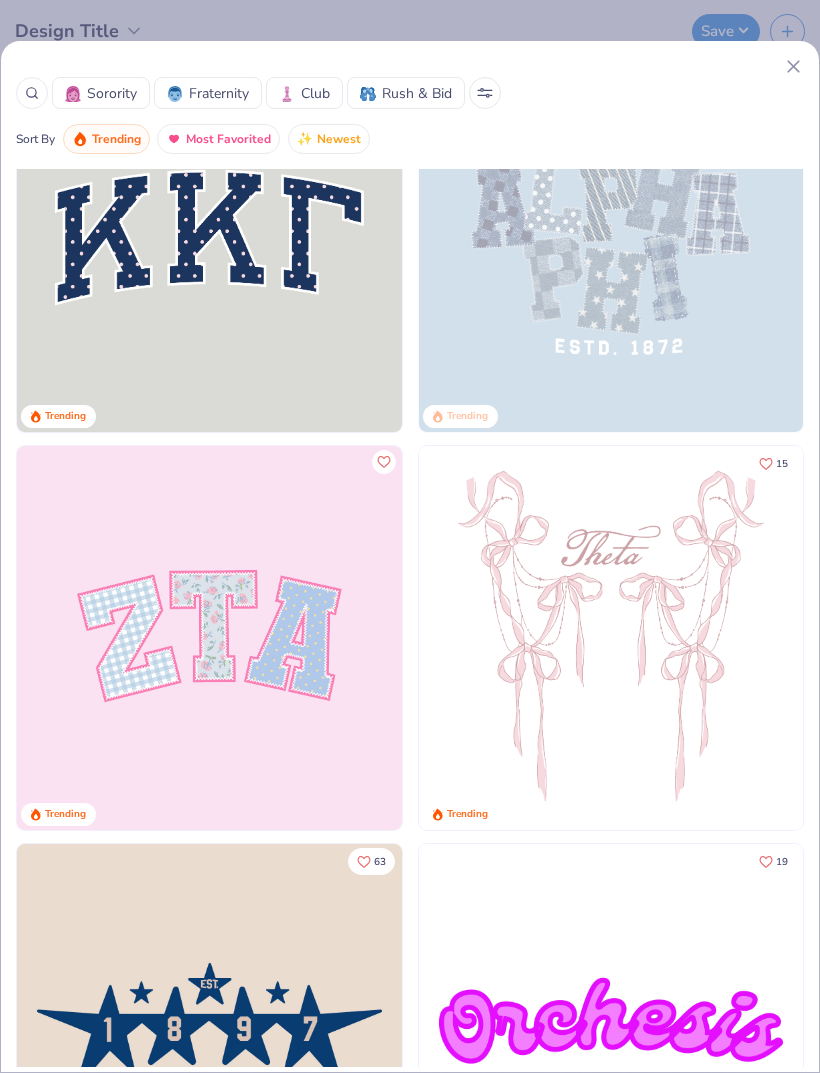 click at bounding box center [485, 93] 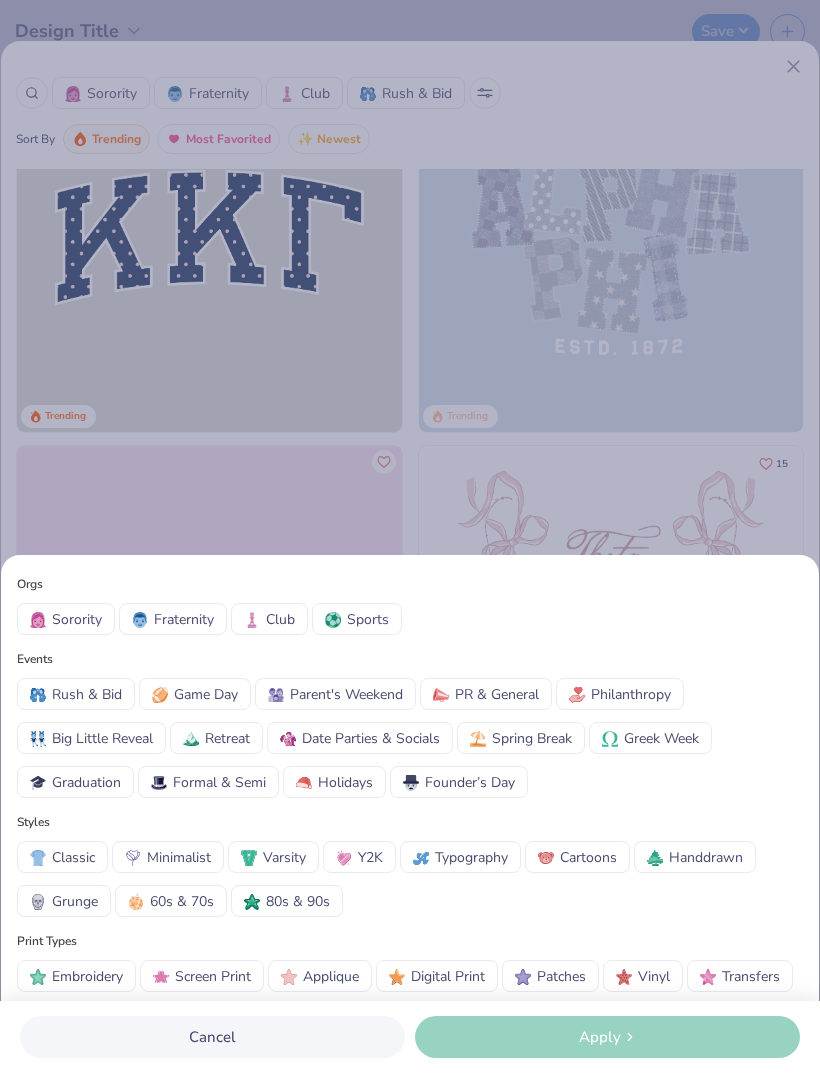 click on "Club" at bounding box center (280, 619) 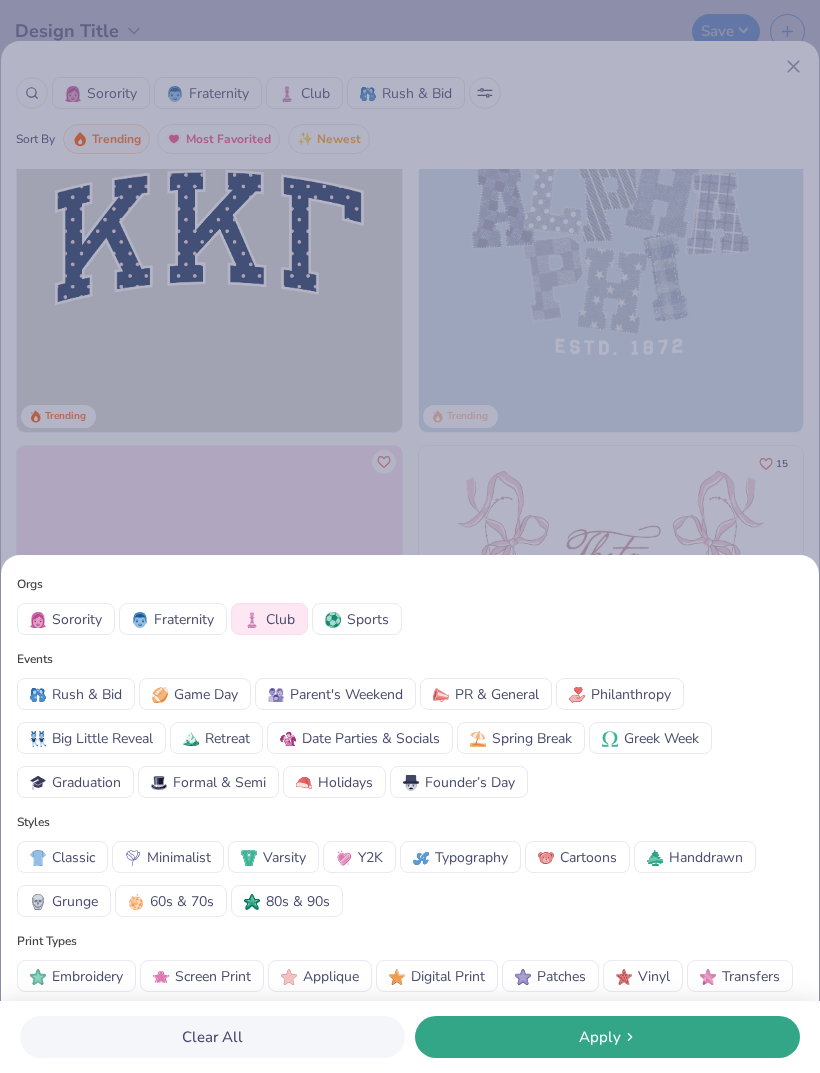 click on "Sports" at bounding box center (368, 619) 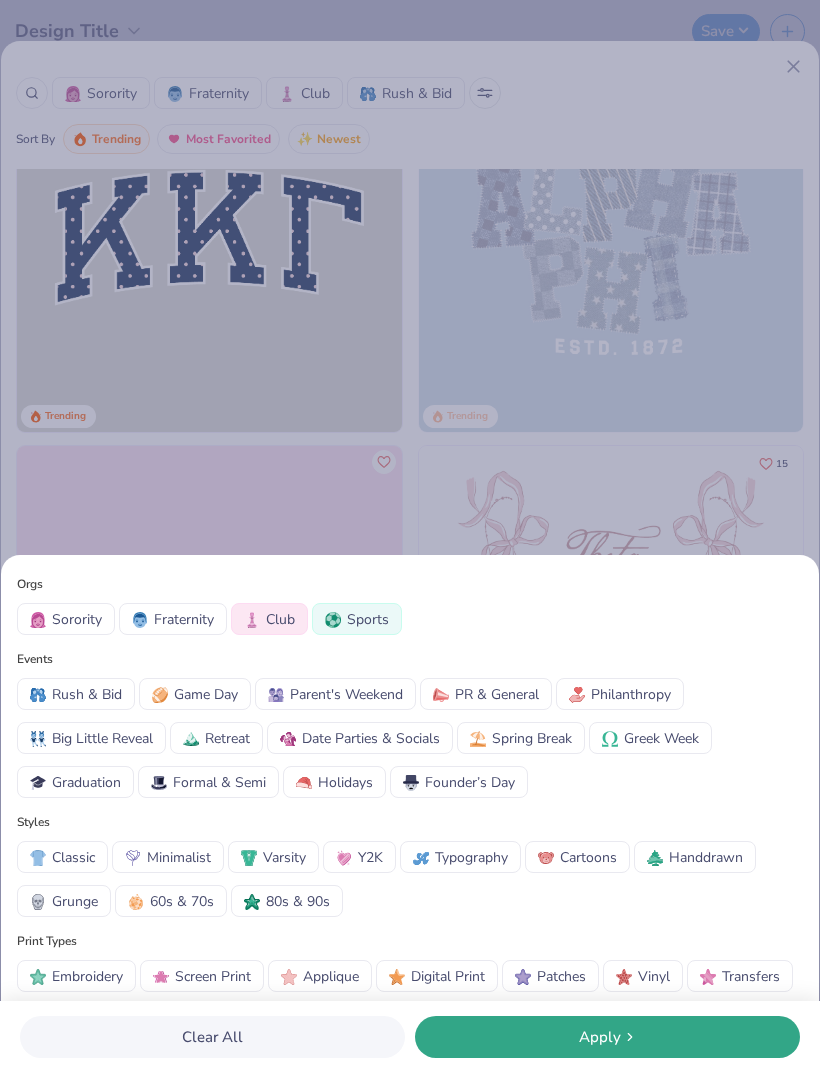 click on "Sports" at bounding box center (368, 619) 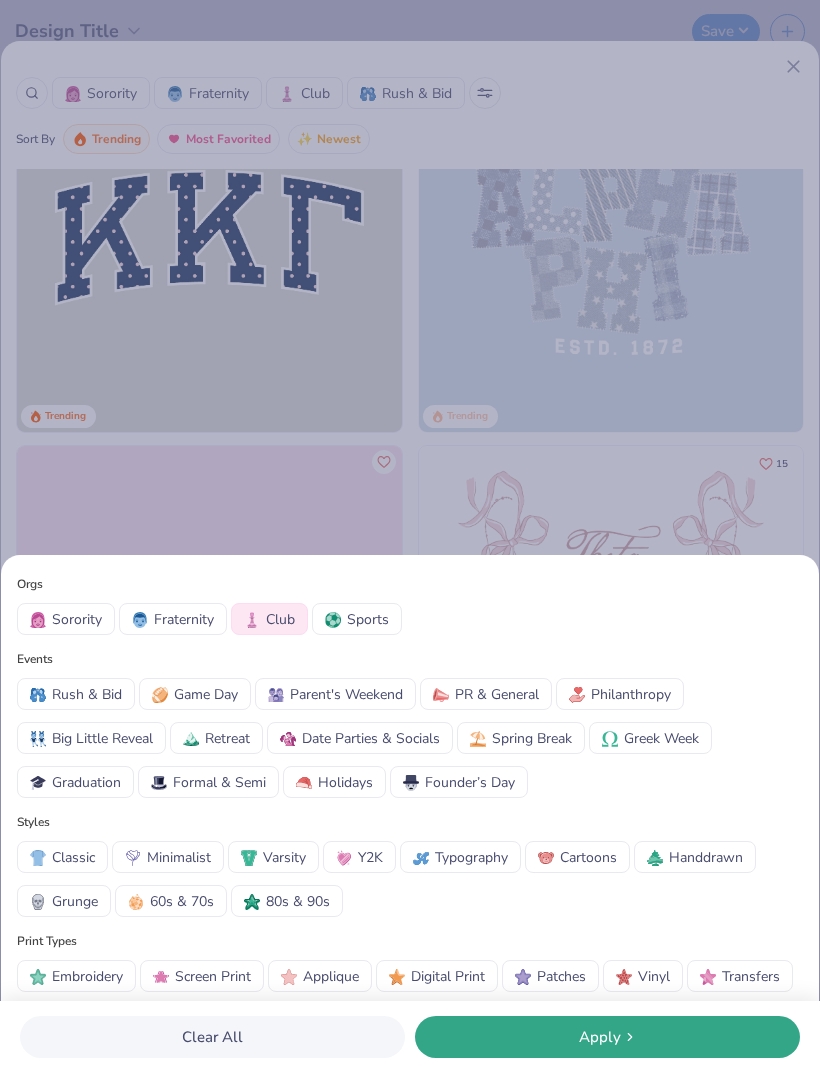 click on "Minimalist" at bounding box center [179, 857] 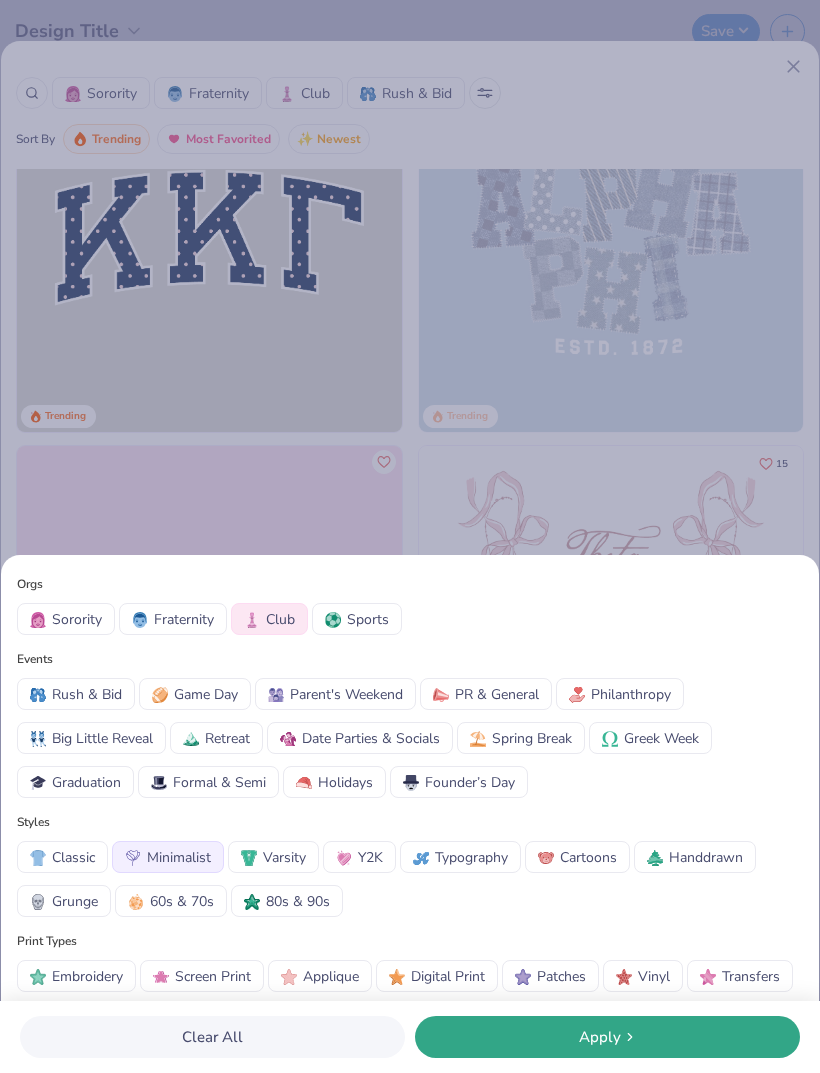 click on "Apply" at bounding box center [607, 1037] 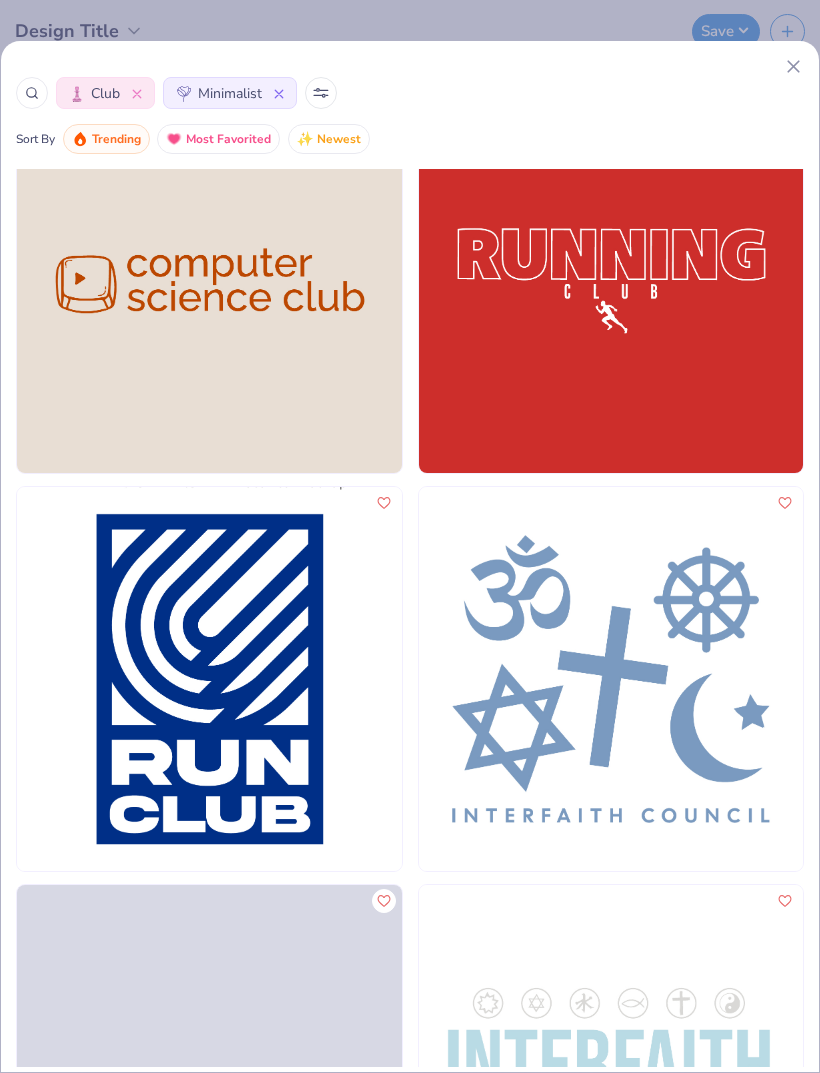 scroll, scrollTop: 5663, scrollLeft: 0, axis: vertical 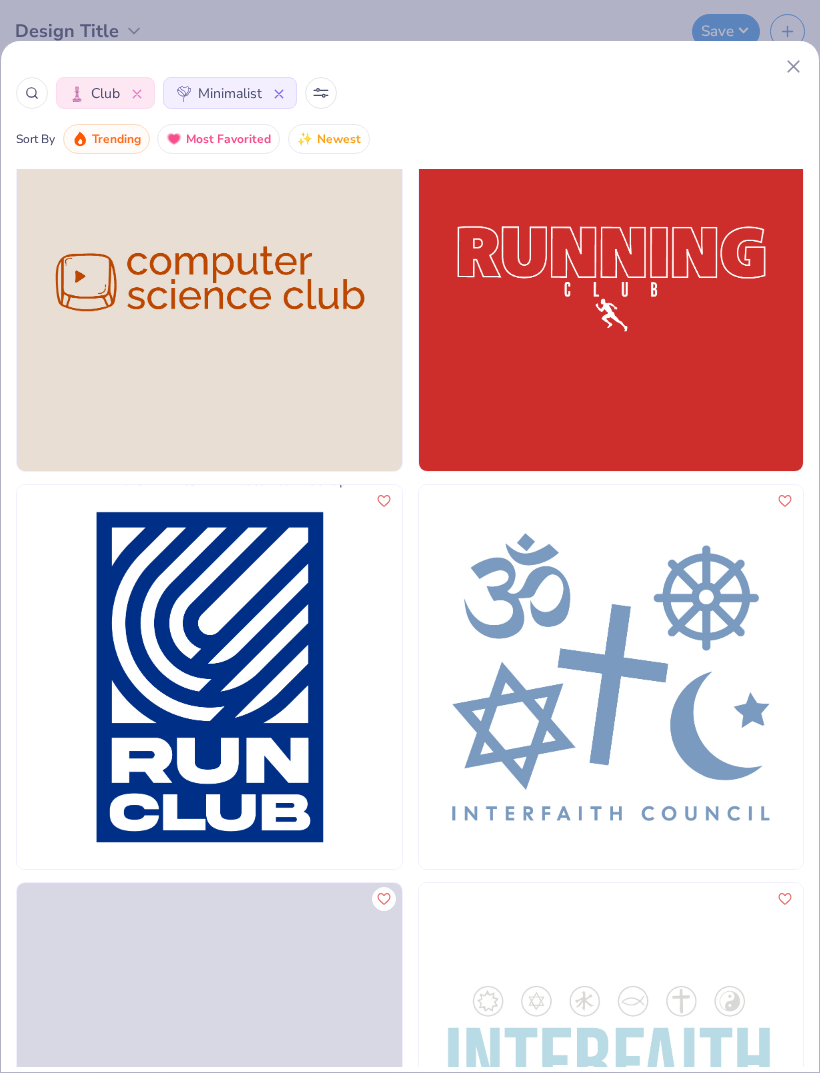 click 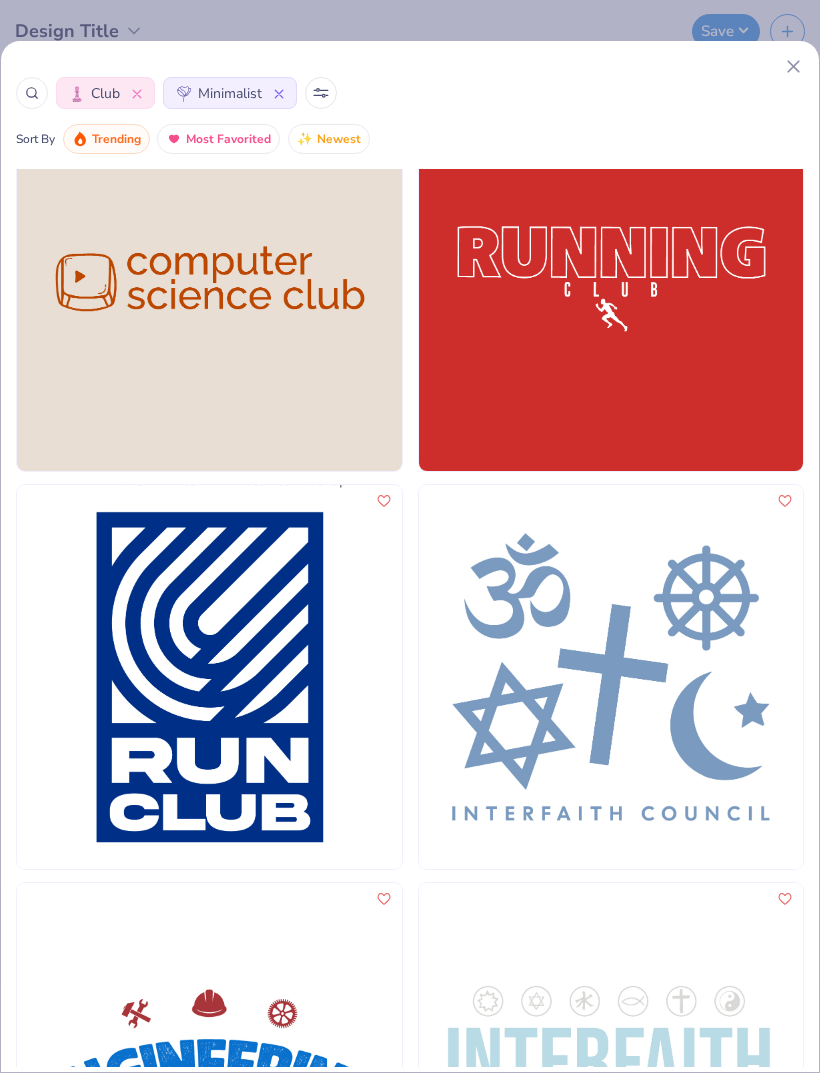 click 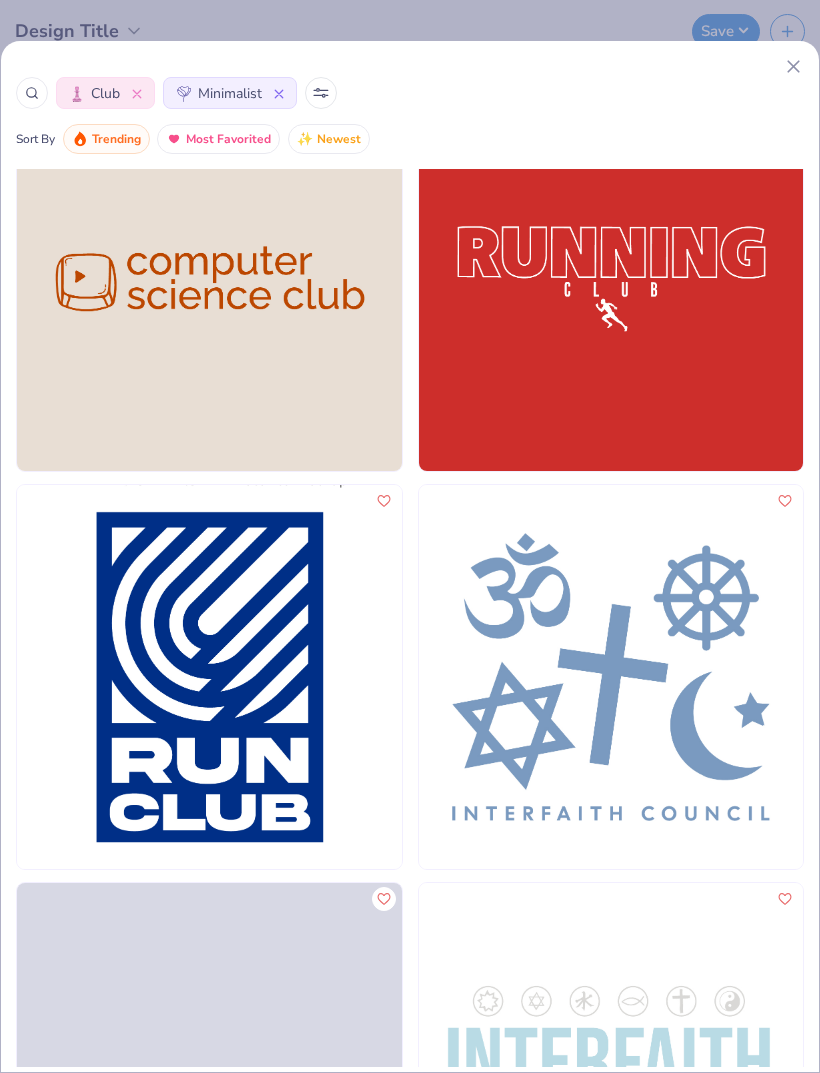 click on "100  % Need help?  Chat with us. Back" at bounding box center [410, 459] 